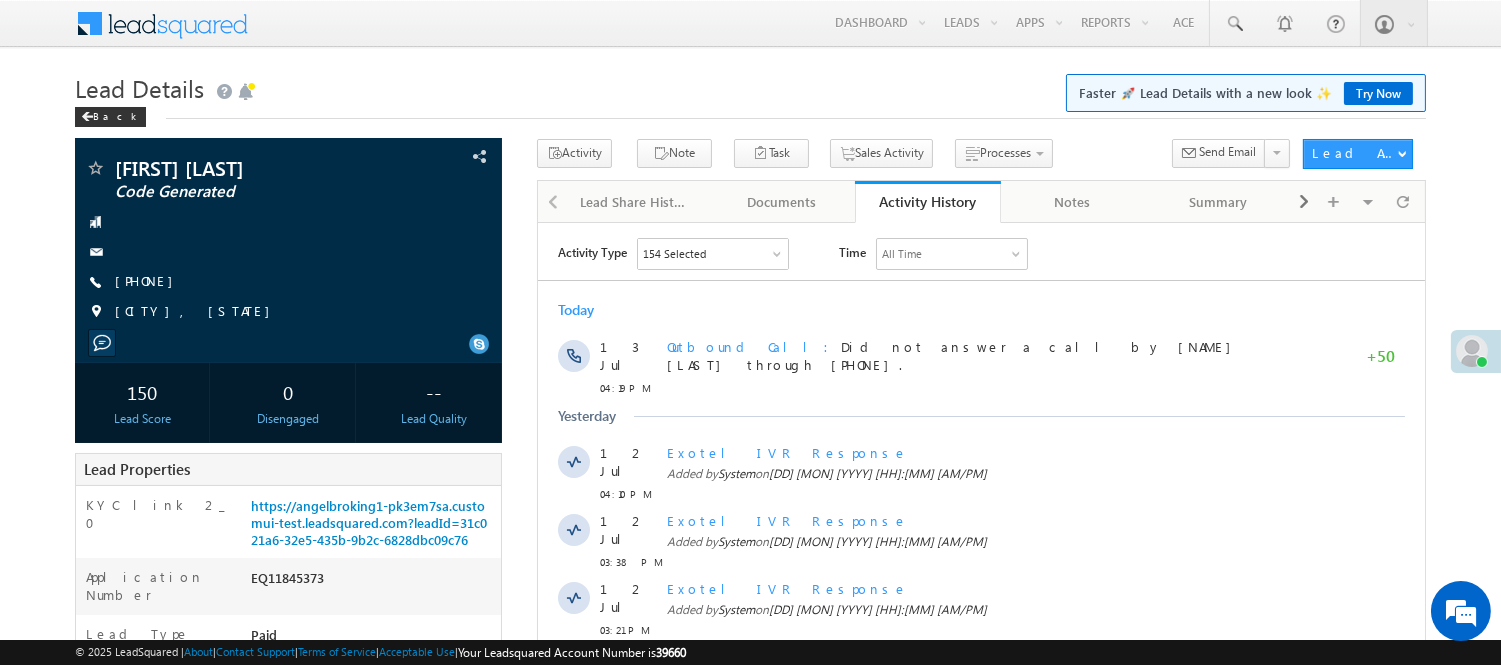 scroll, scrollTop: 0, scrollLeft: 0, axis: both 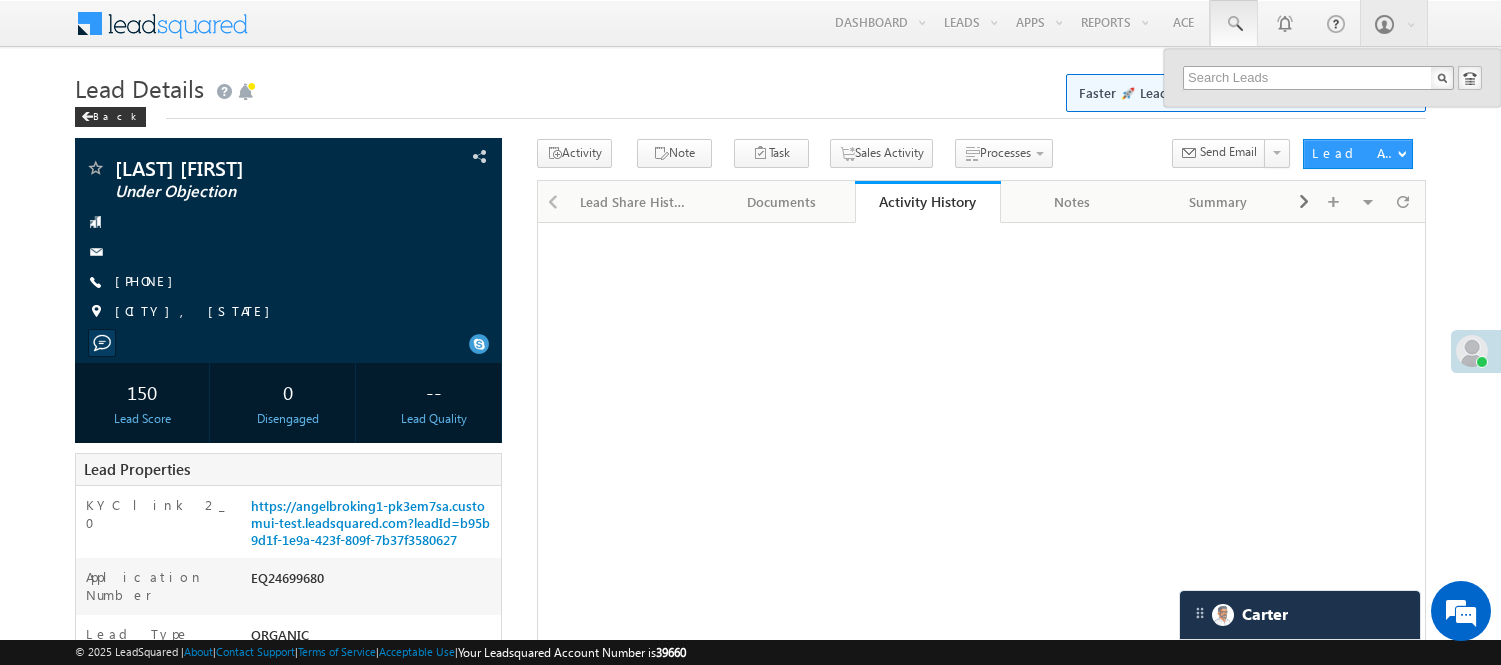 click at bounding box center [1318, 78] 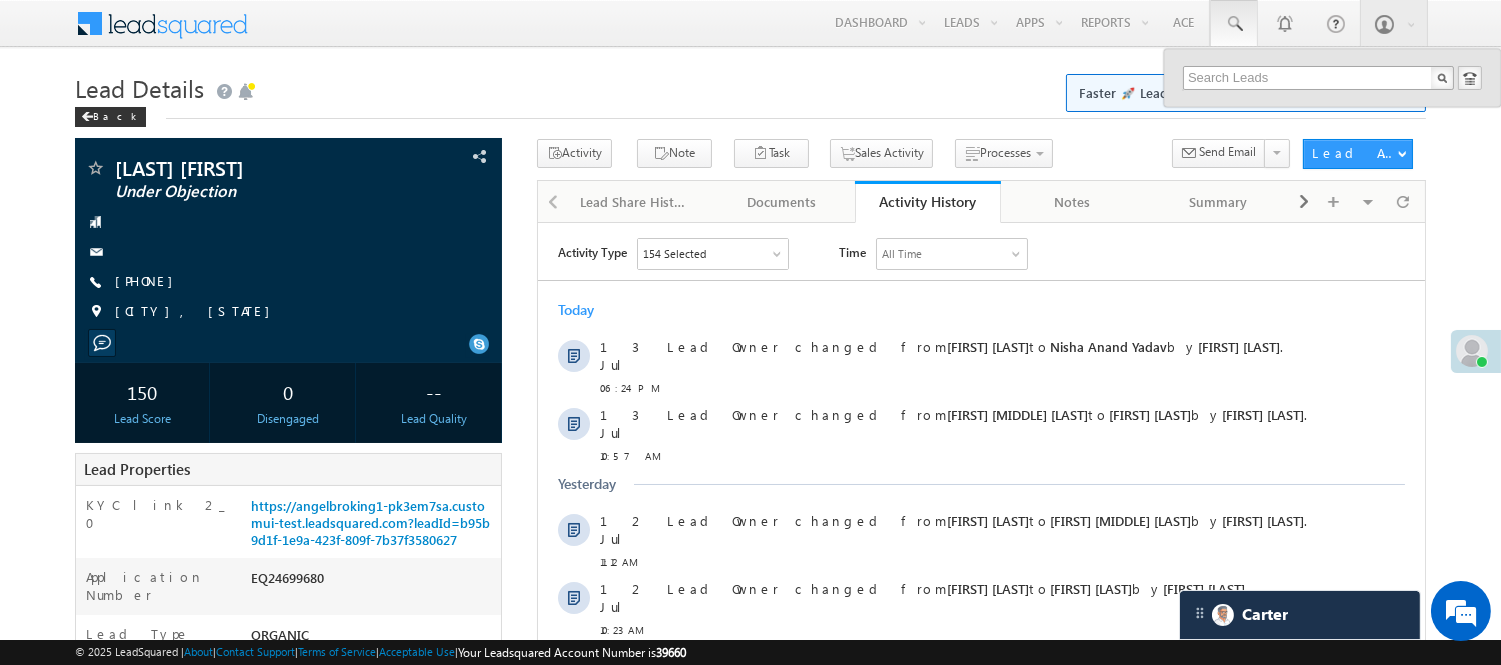 scroll, scrollTop: 0, scrollLeft: 0, axis: both 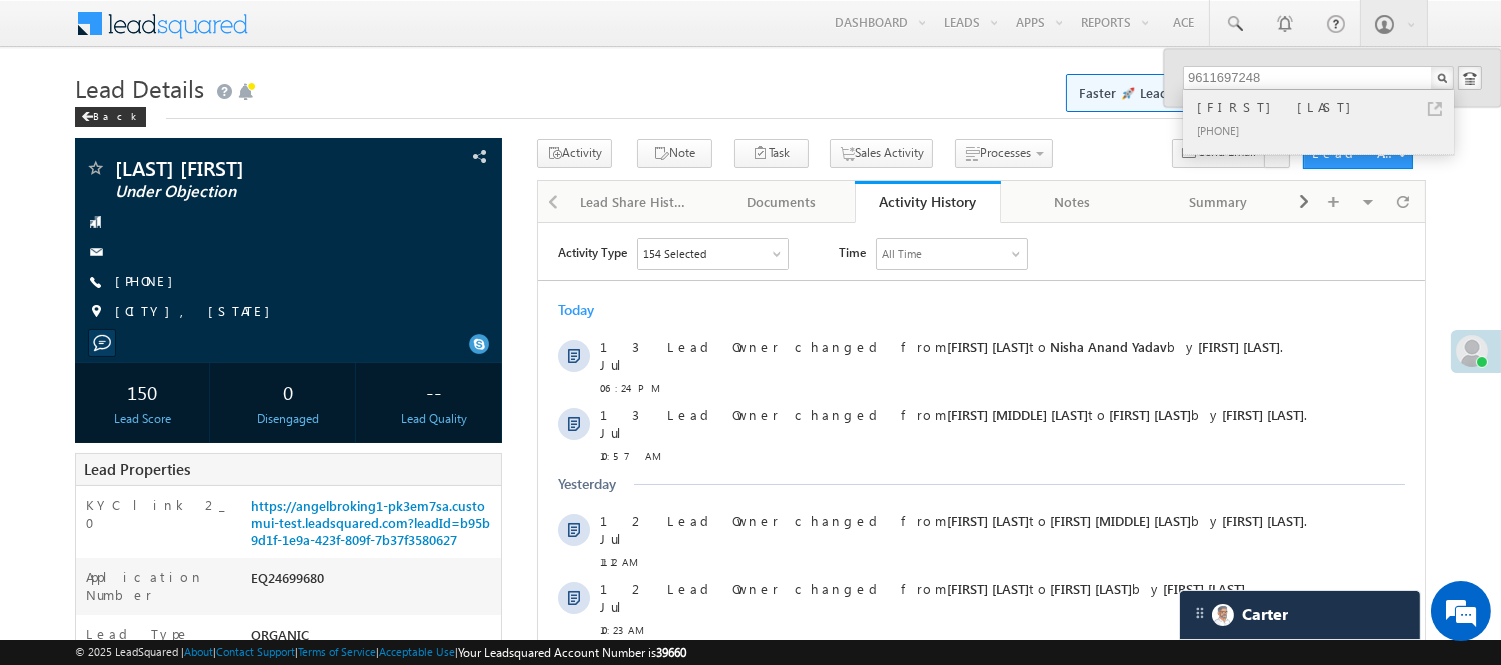 type on "9611697248" 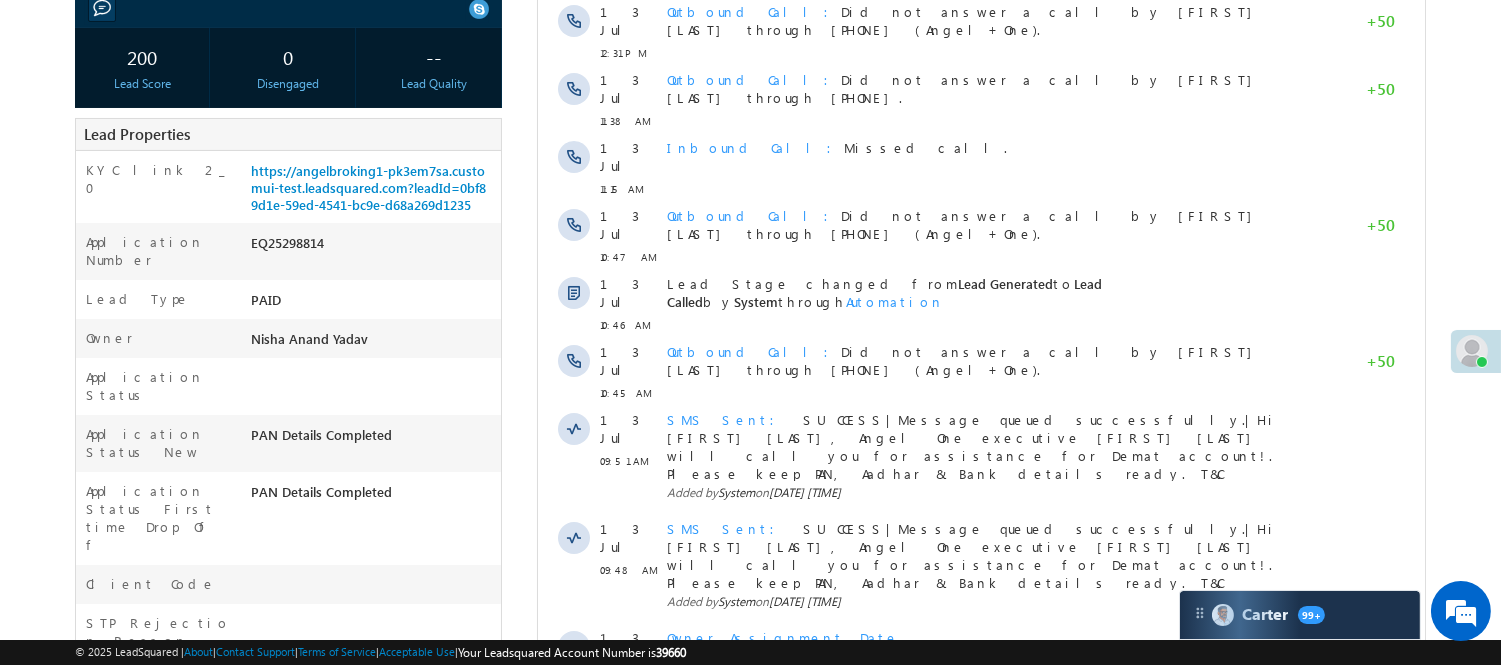 scroll, scrollTop: 335, scrollLeft: 0, axis: vertical 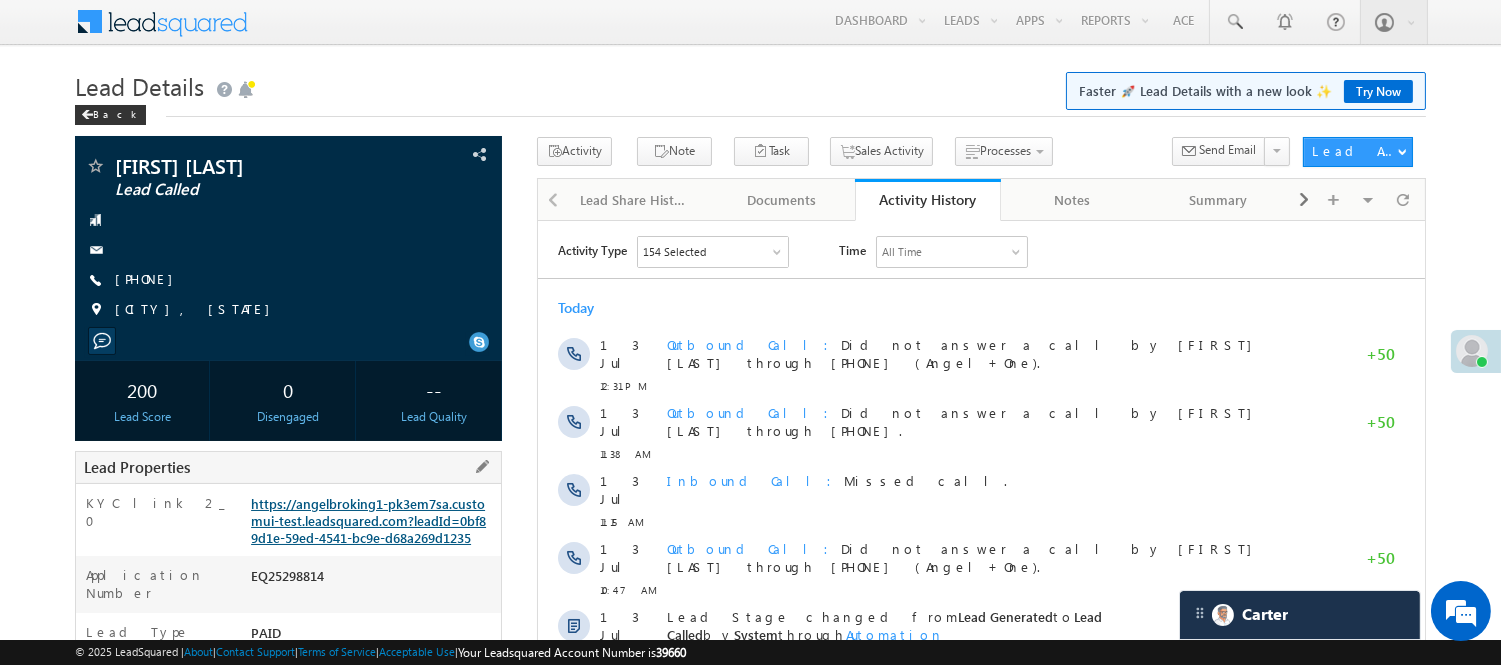 click on "https://angelbroking1-pk3em7sa.customui-test.leadsquared.com?leadId=0bf89d1e-59ed-4541-bc9e-d68a269d1235" at bounding box center (368, 520) 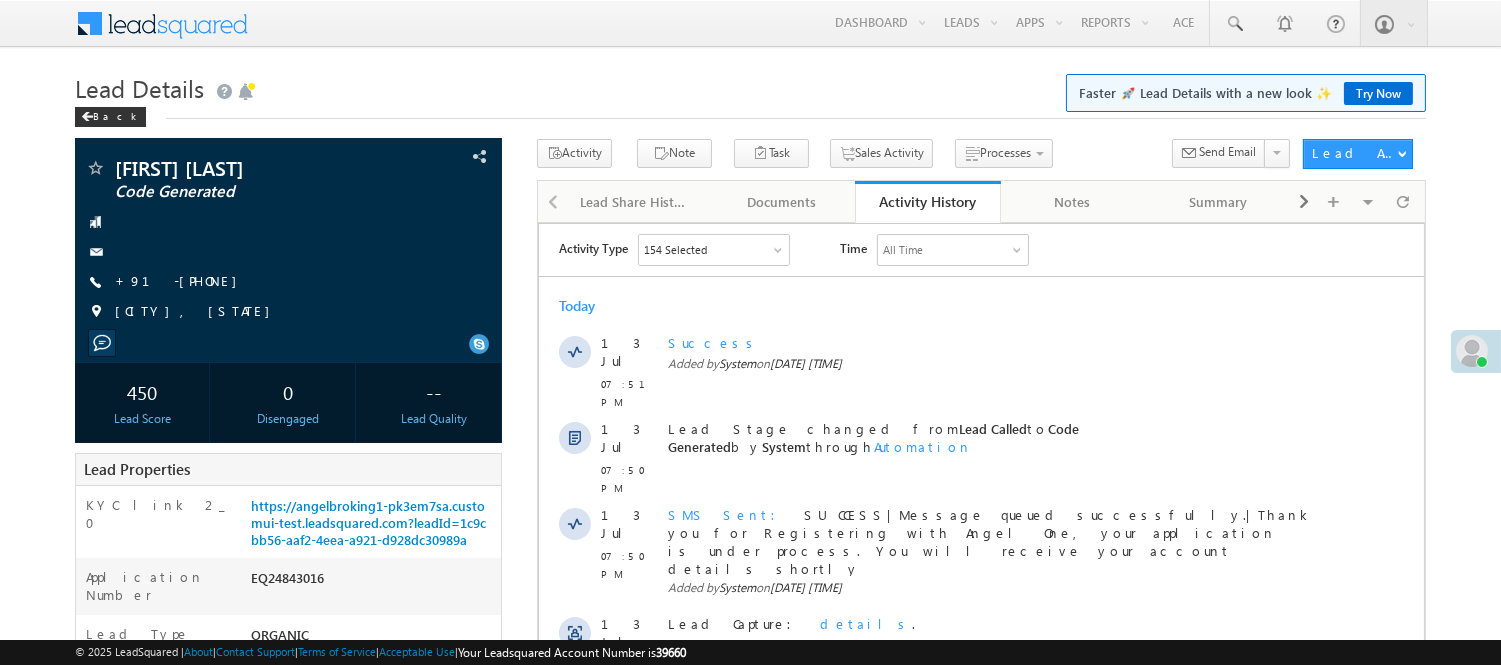 scroll, scrollTop: 0, scrollLeft: 0, axis: both 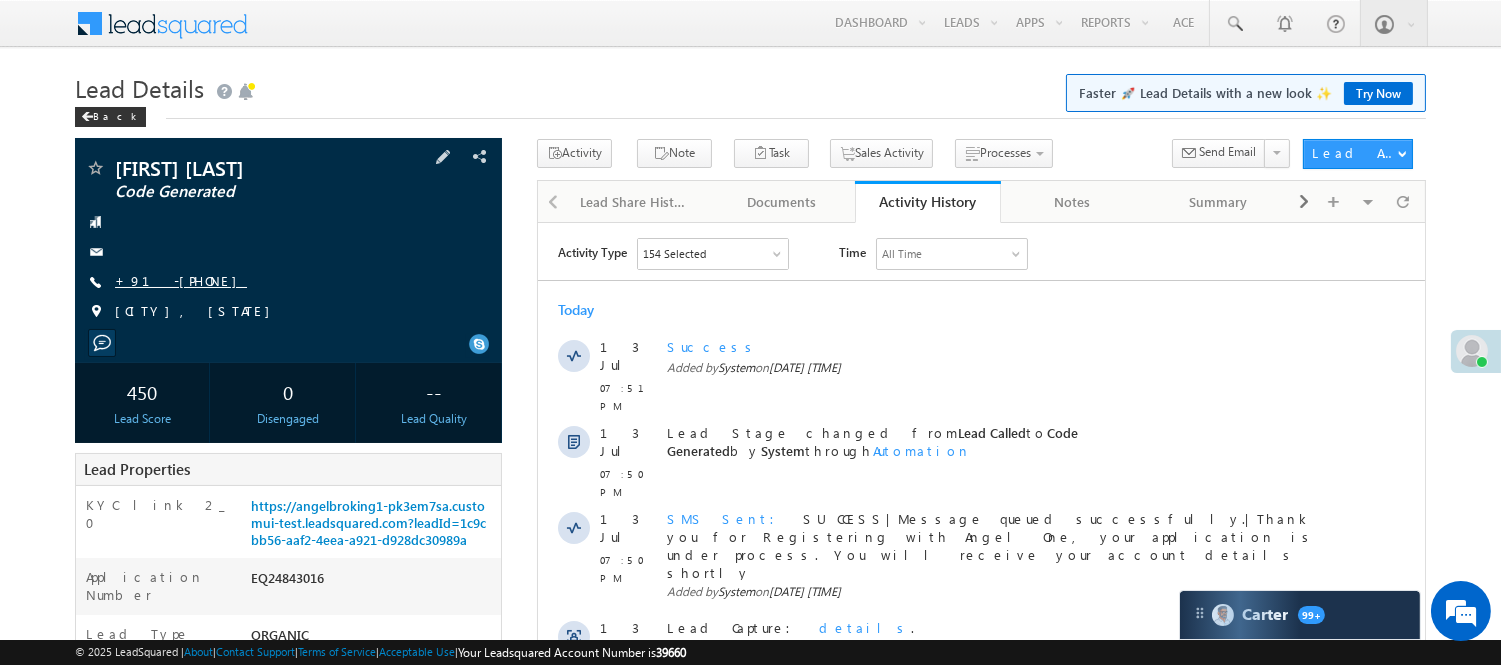 click on "+91-7879491257" at bounding box center (181, 280) 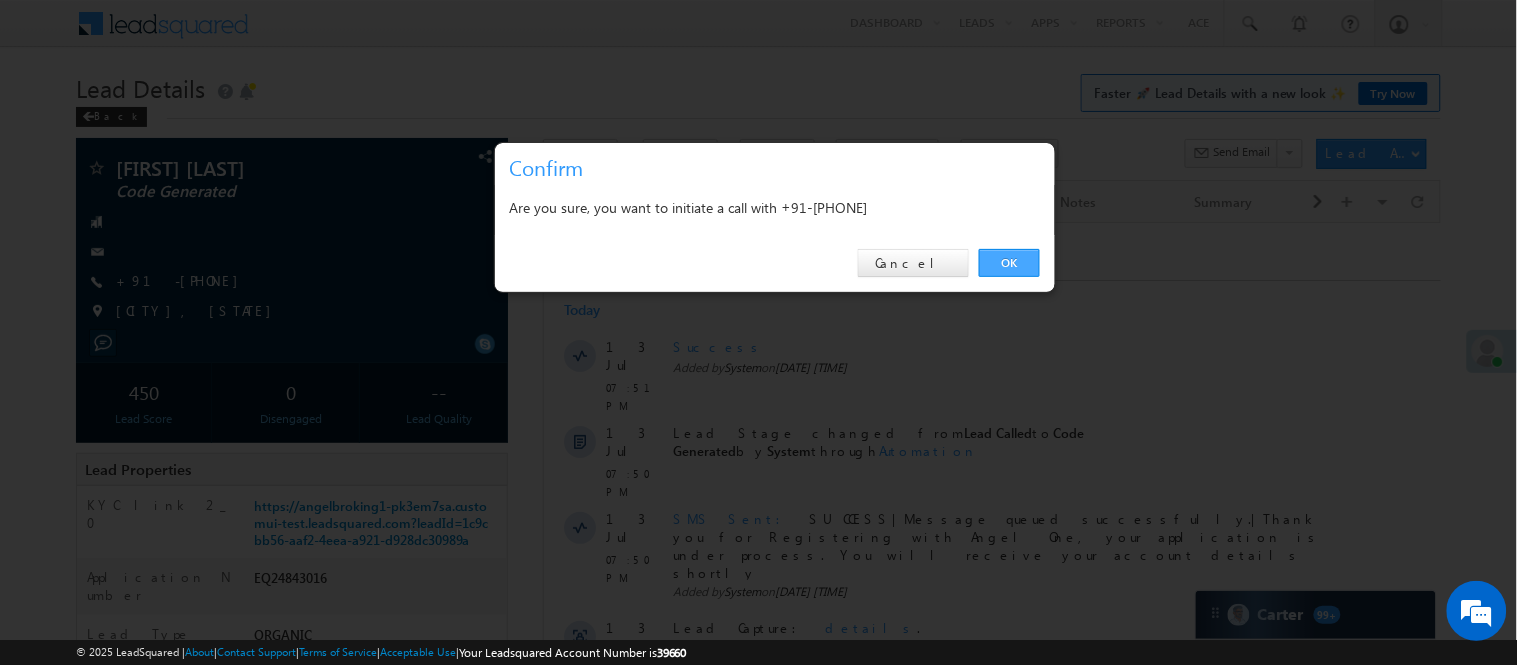 click on "OK" at bounding box center (1009, 263) 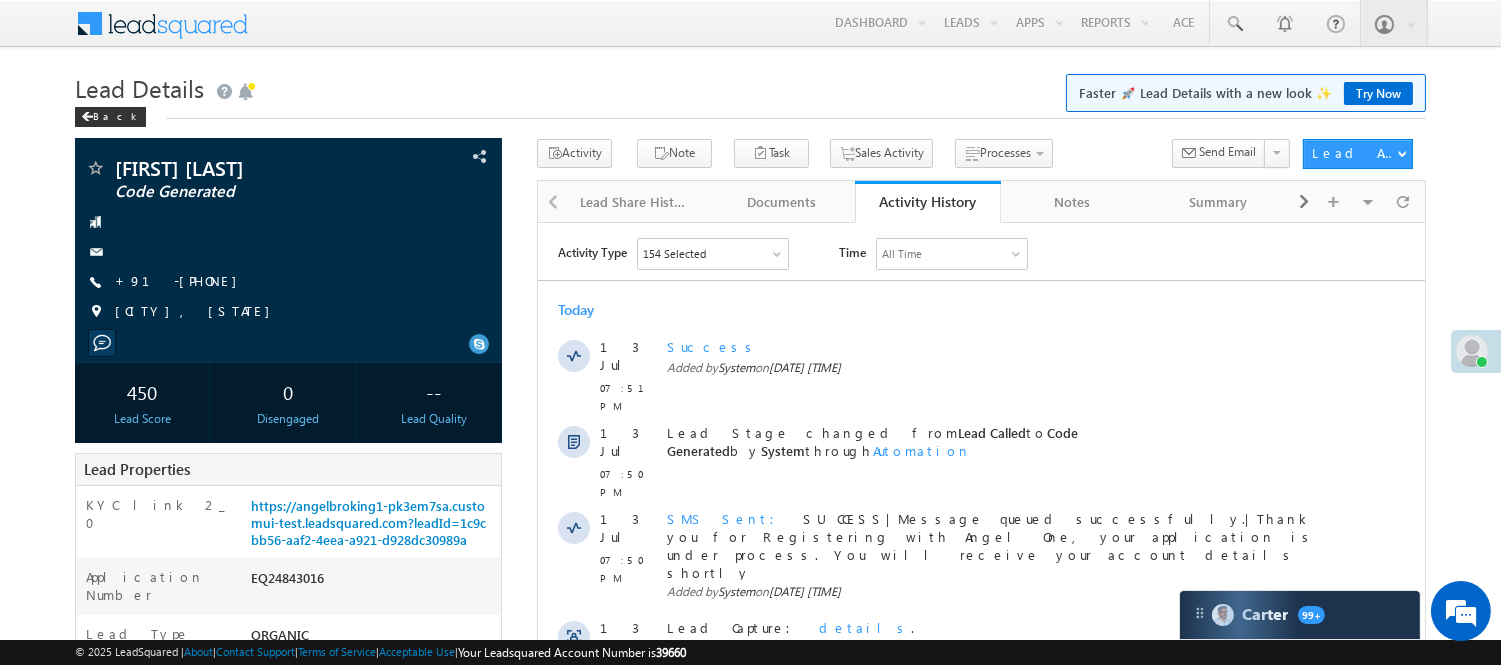 click on "Menu
Nisha Anand Yadav
Nisha .Yada v@ang elbro king. com" at bounding box center [750, 802] 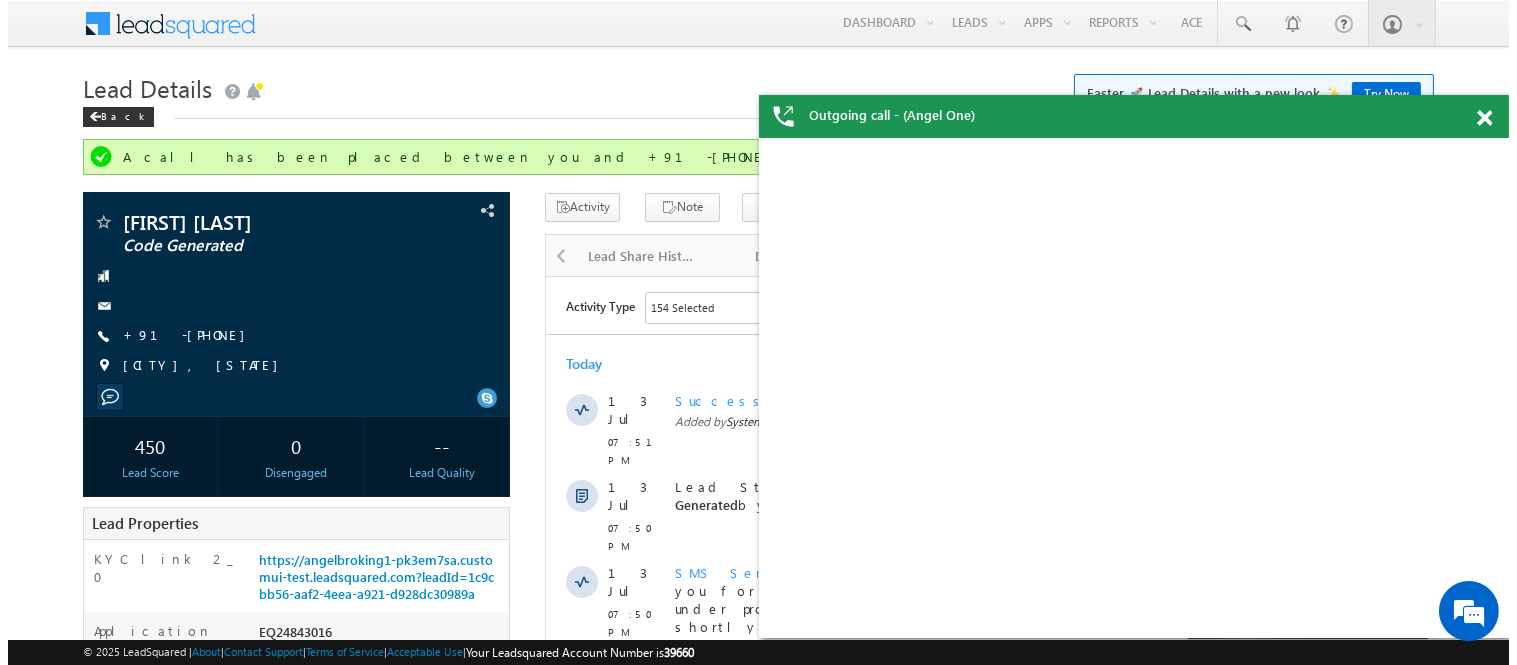 scroll, scrollTop: 0, scrollLeft: 0, axis: both 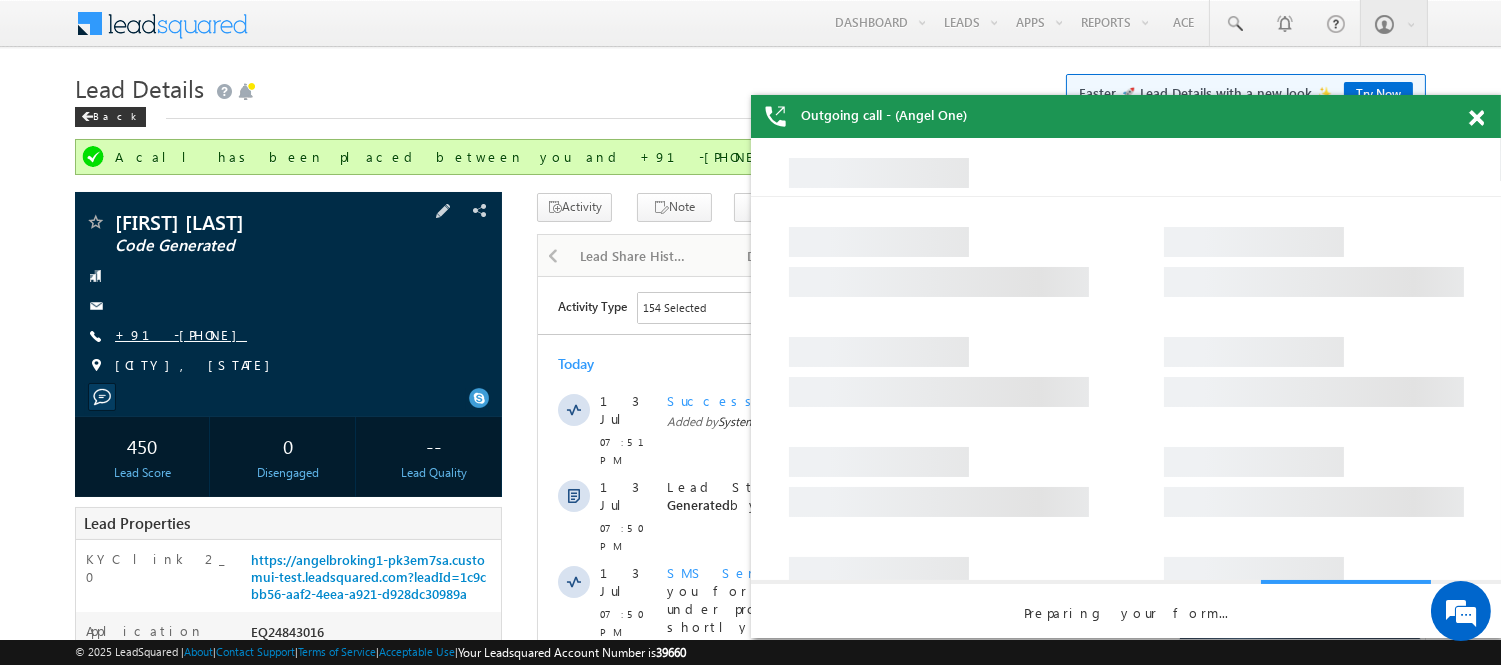 click on "+91-7879491257" at bounding box center (181, 334) 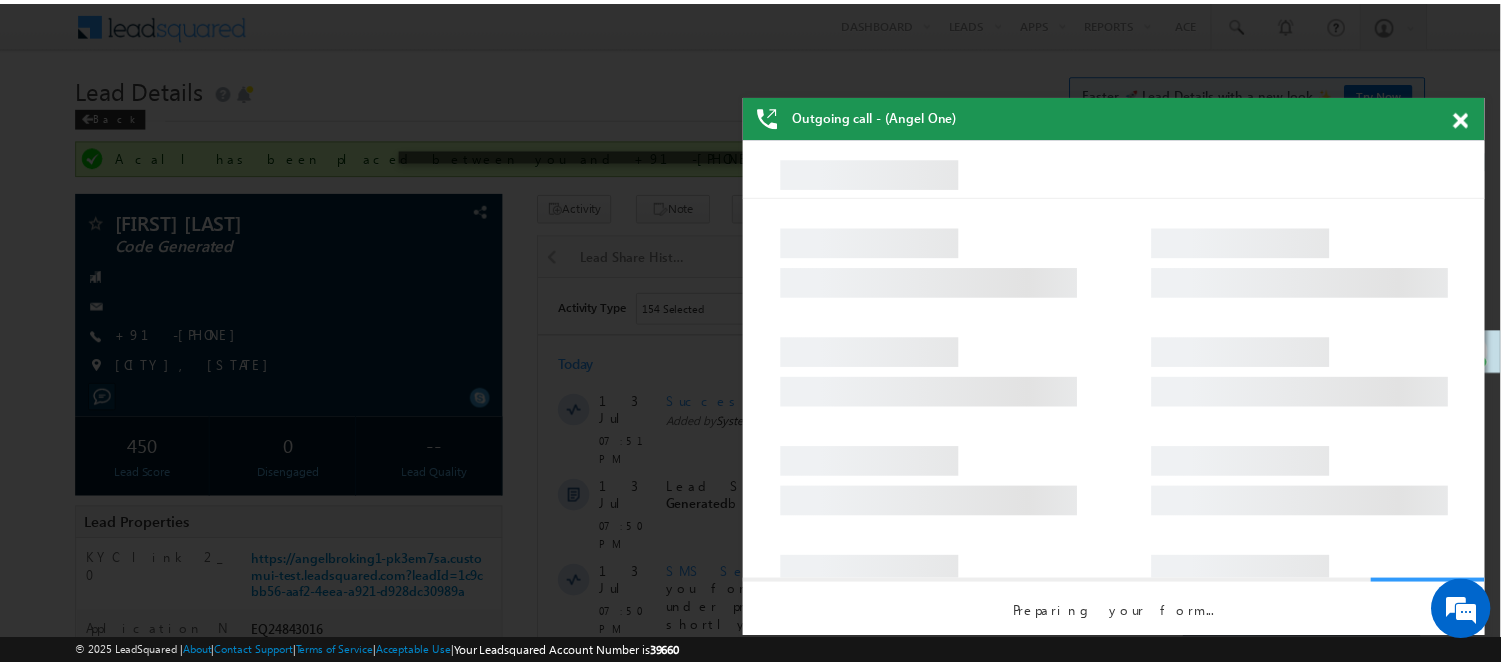 scroll, scrollTop: 0, scrollLeft: 0, axis: both 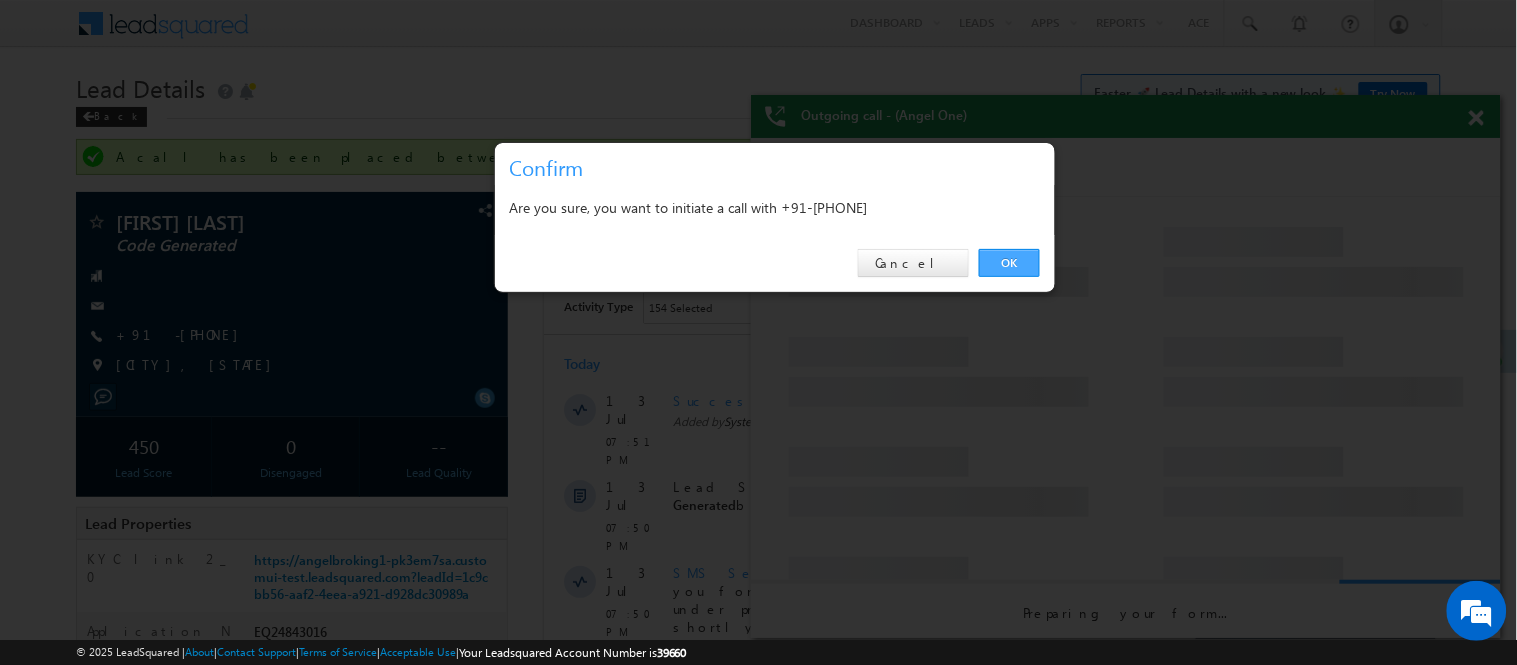 click on "OK" at bounding box center (1009, 263) 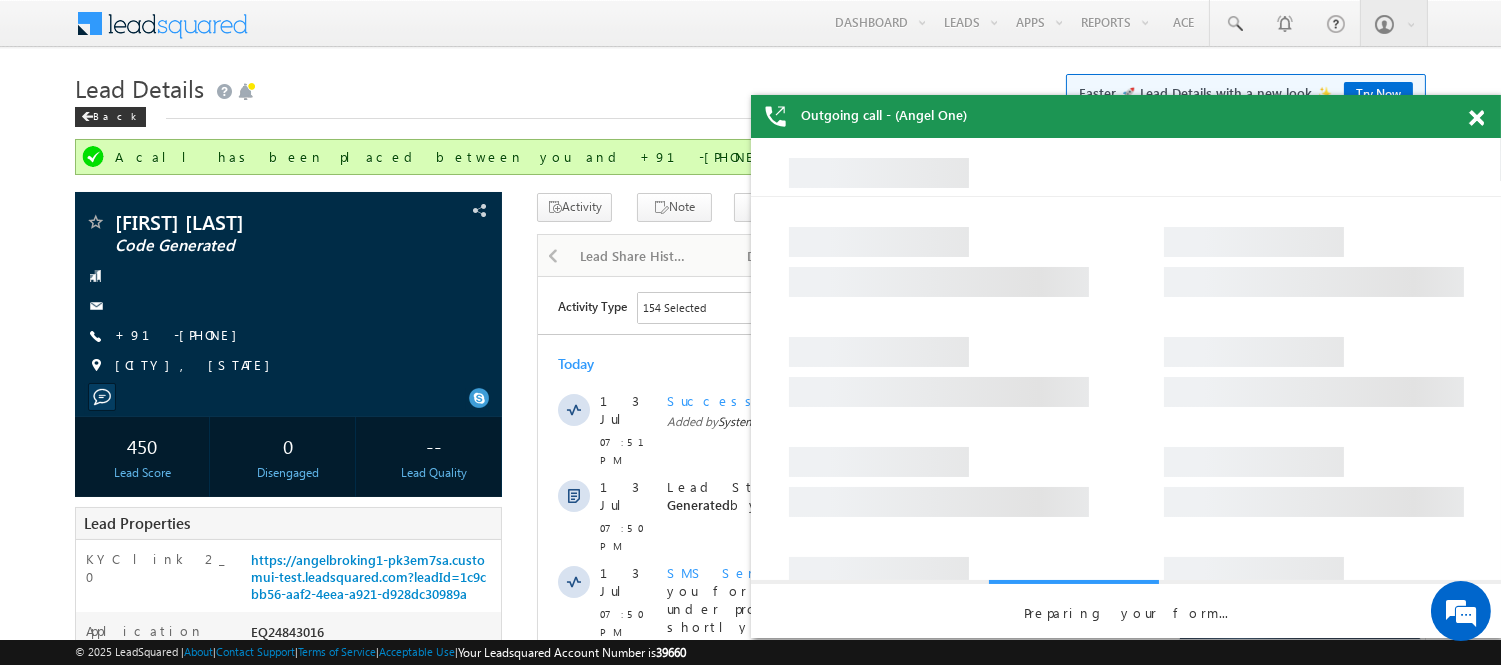 click at bounding box center [1476, 118] 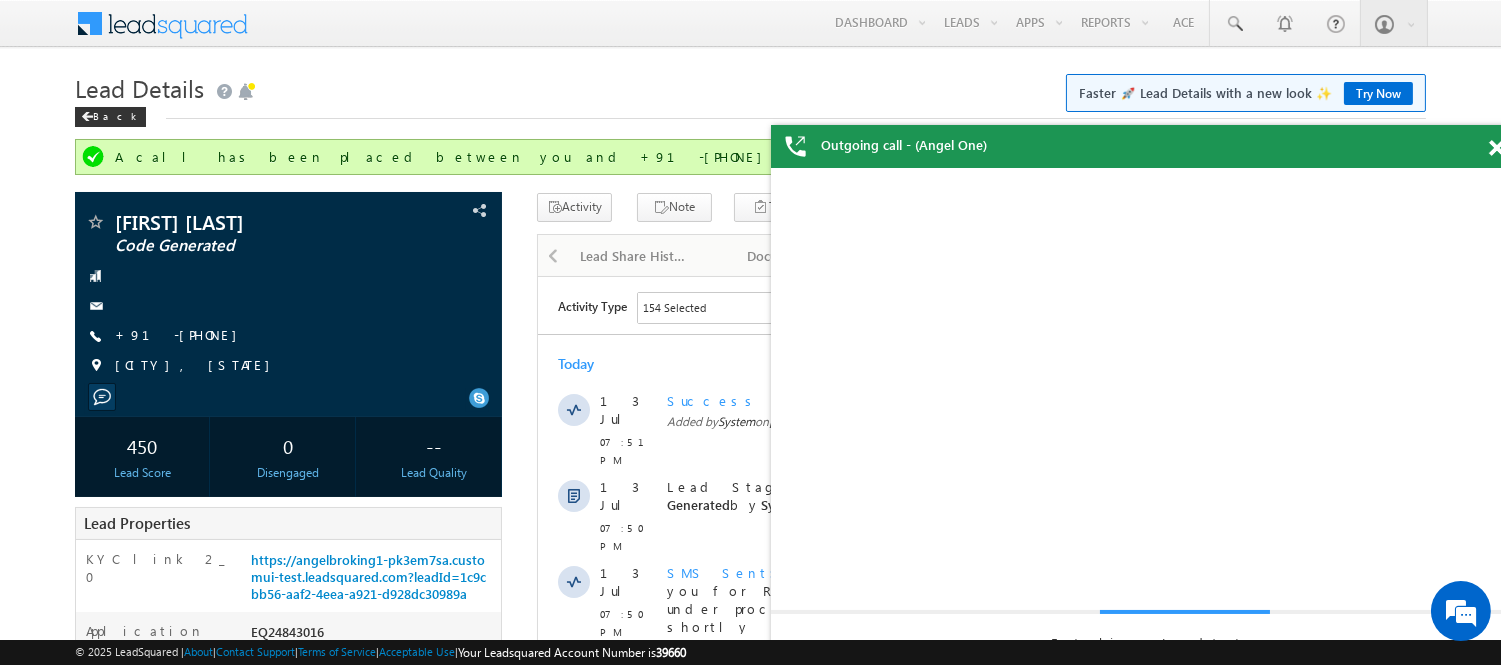 scroll, scrollTop: 0, scrollLeft: 0, axis: both 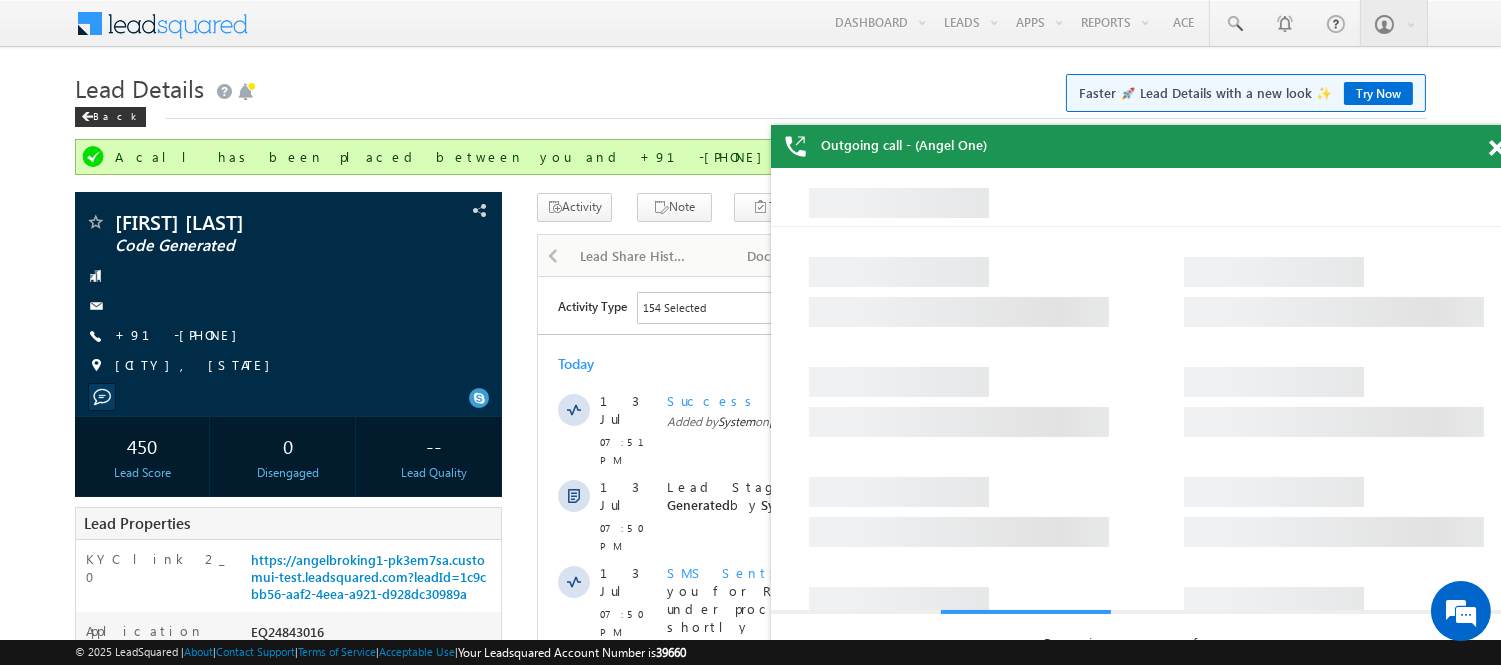 click on "Outgoing call -  (Angel One)" at bounding box center [1146, 146] 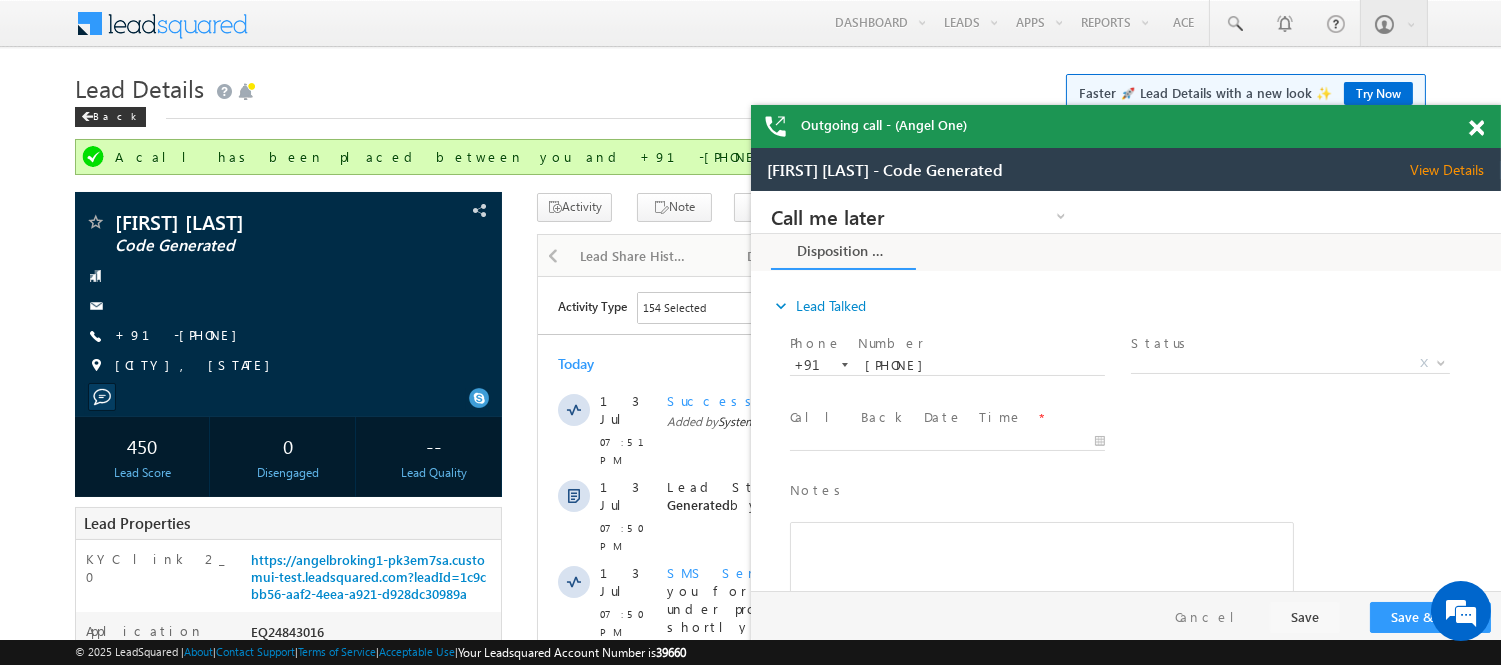 scroll, scrollTop: 0, scrollLeft: 0, axis: both 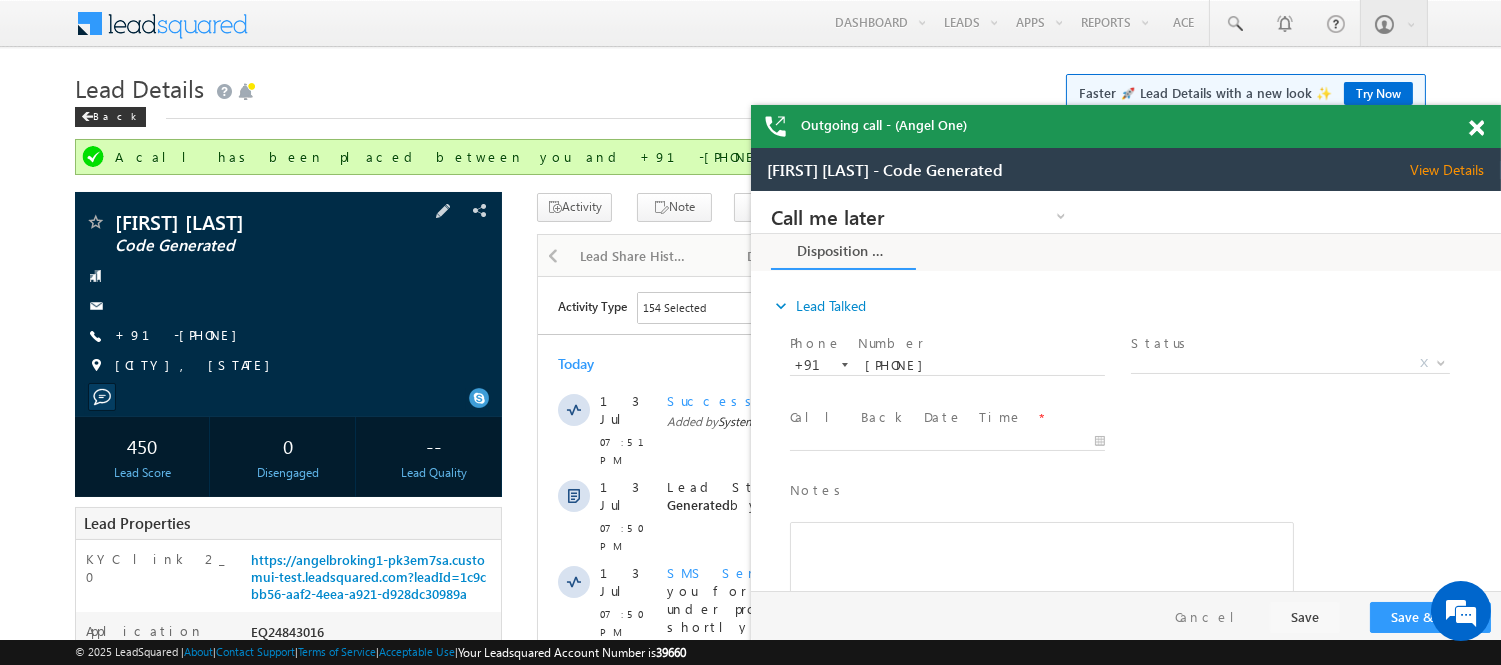 click on "Devendra Yadav
Code Generated
+91-7879491257" at bounding box center (288, 299) 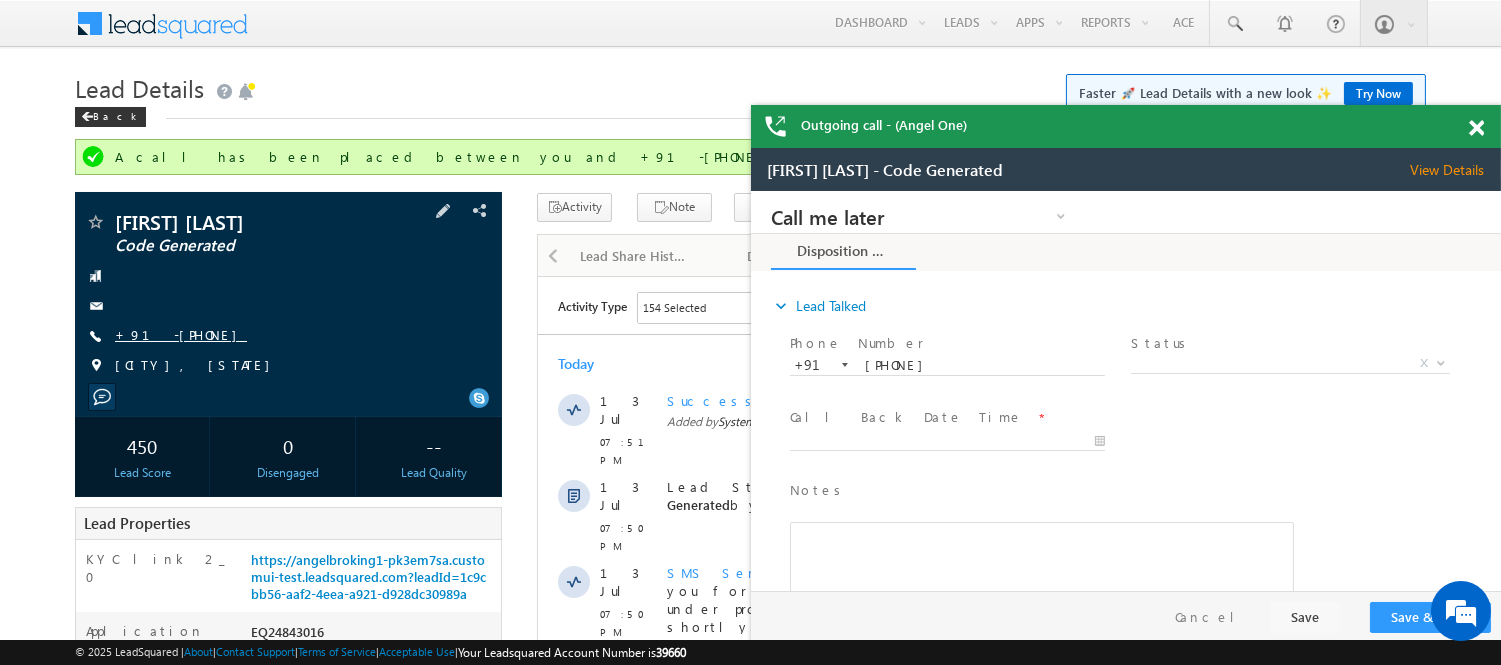 click on "+91-7879491257" at bounding box center (181, 334) 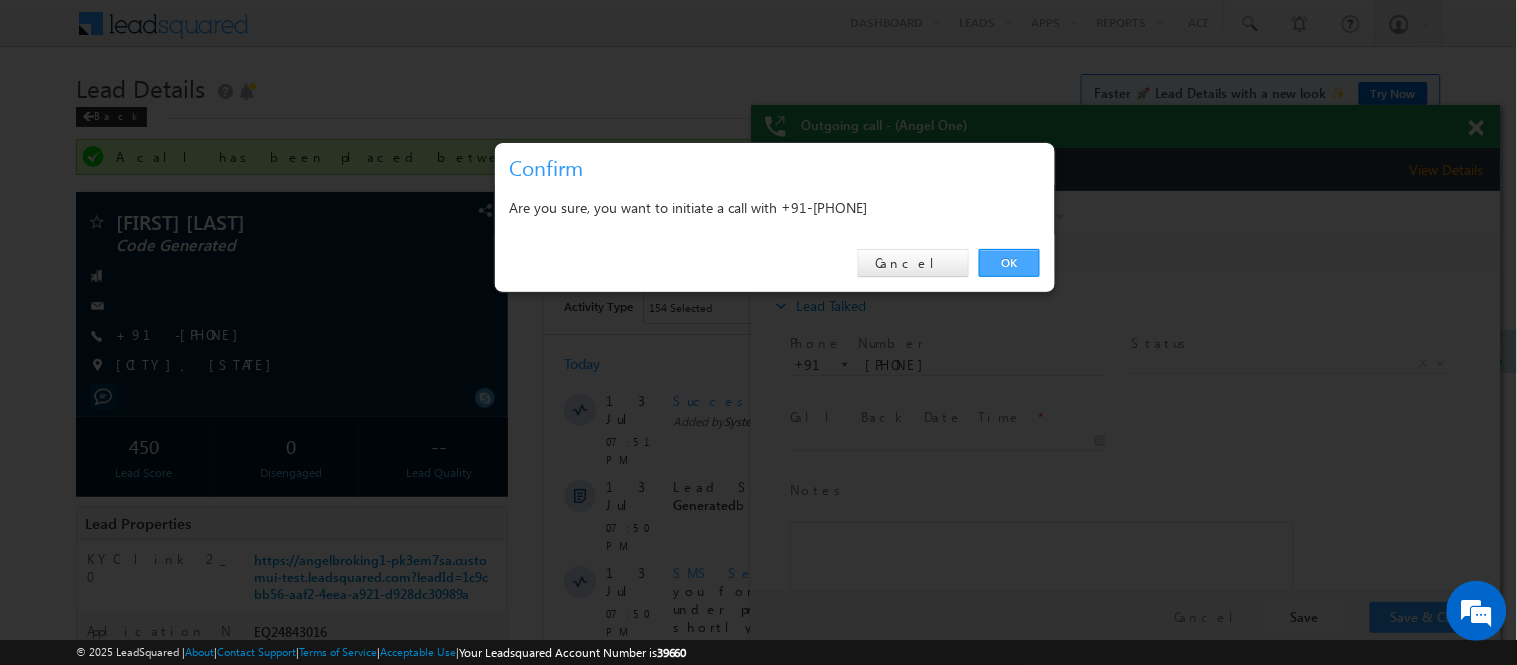 click on "OK" at bounding box center [1009, 263] 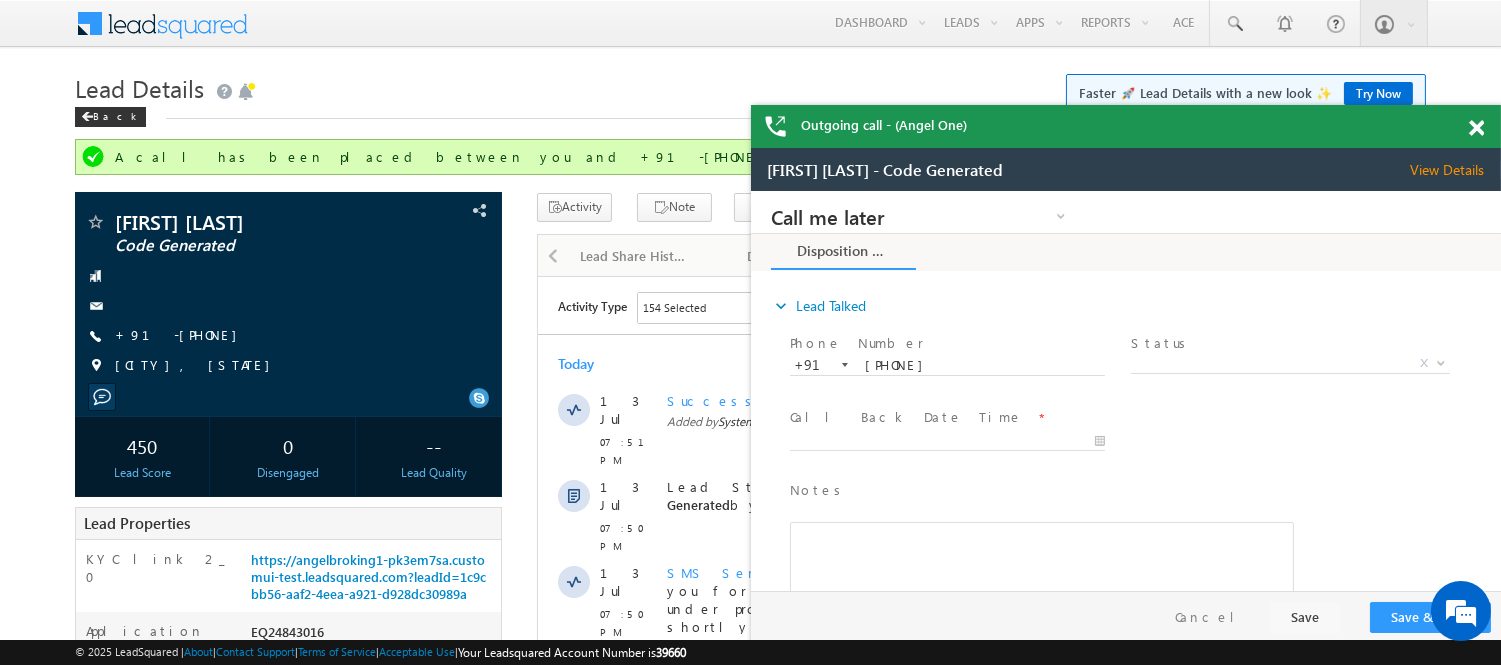 click on "Disposition Form" at bounding box center (2750, 251) 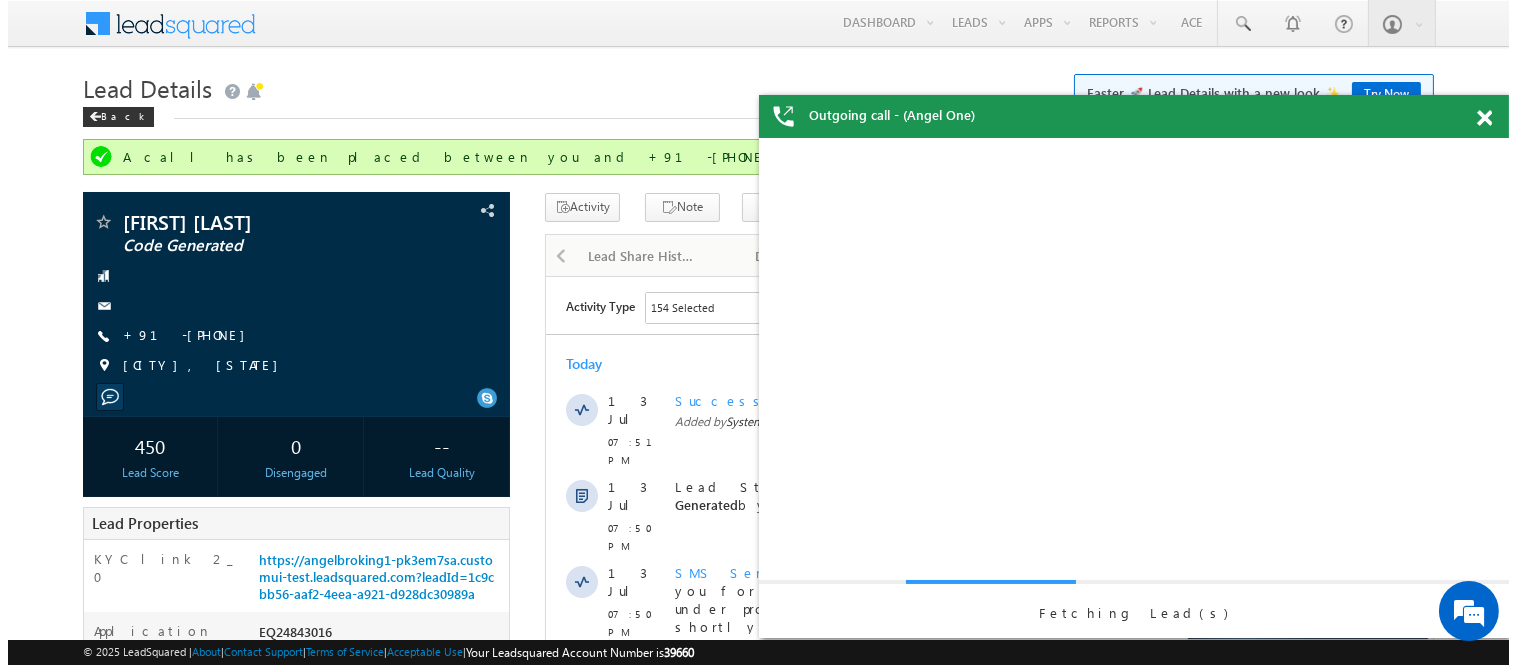 scroll, scrollTop: 0, scrollLeft: 0, axis: both 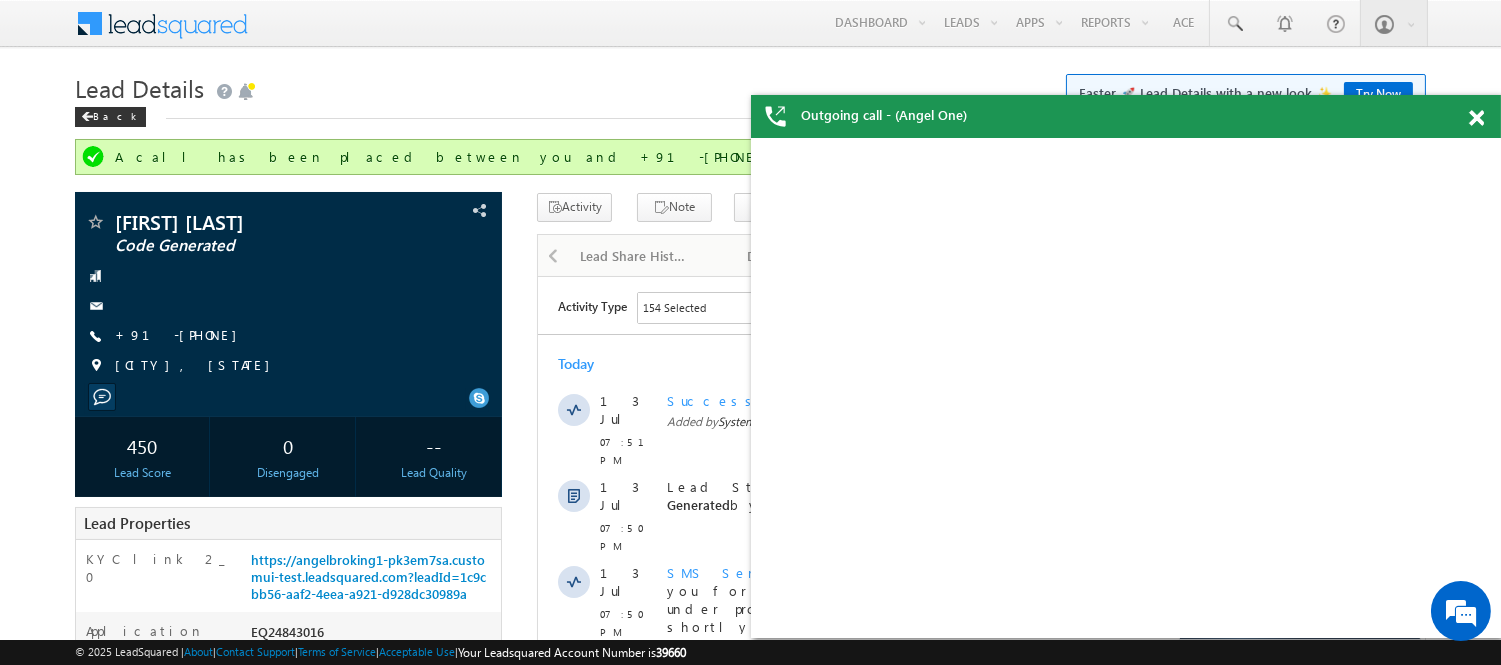 click at bounding box center [1476, 118] 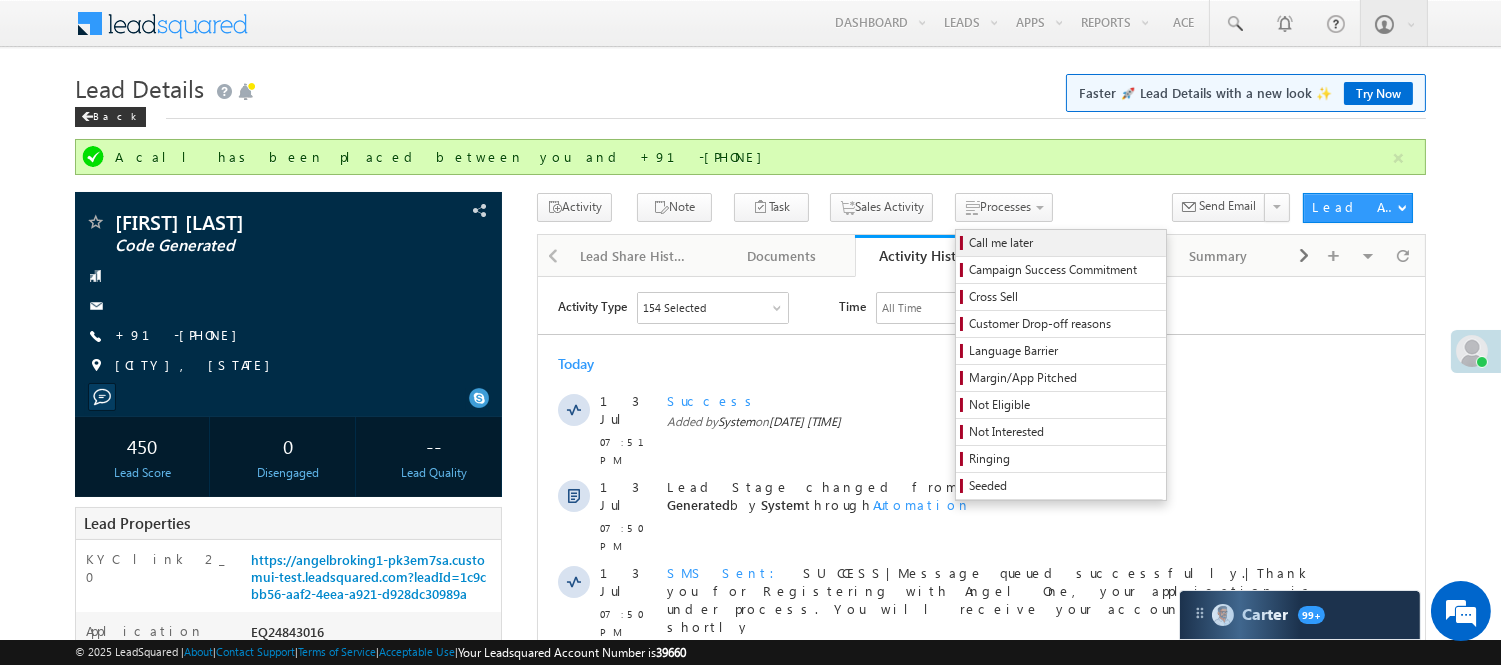 click on "Call me later" at bounding box center (1061, 243) 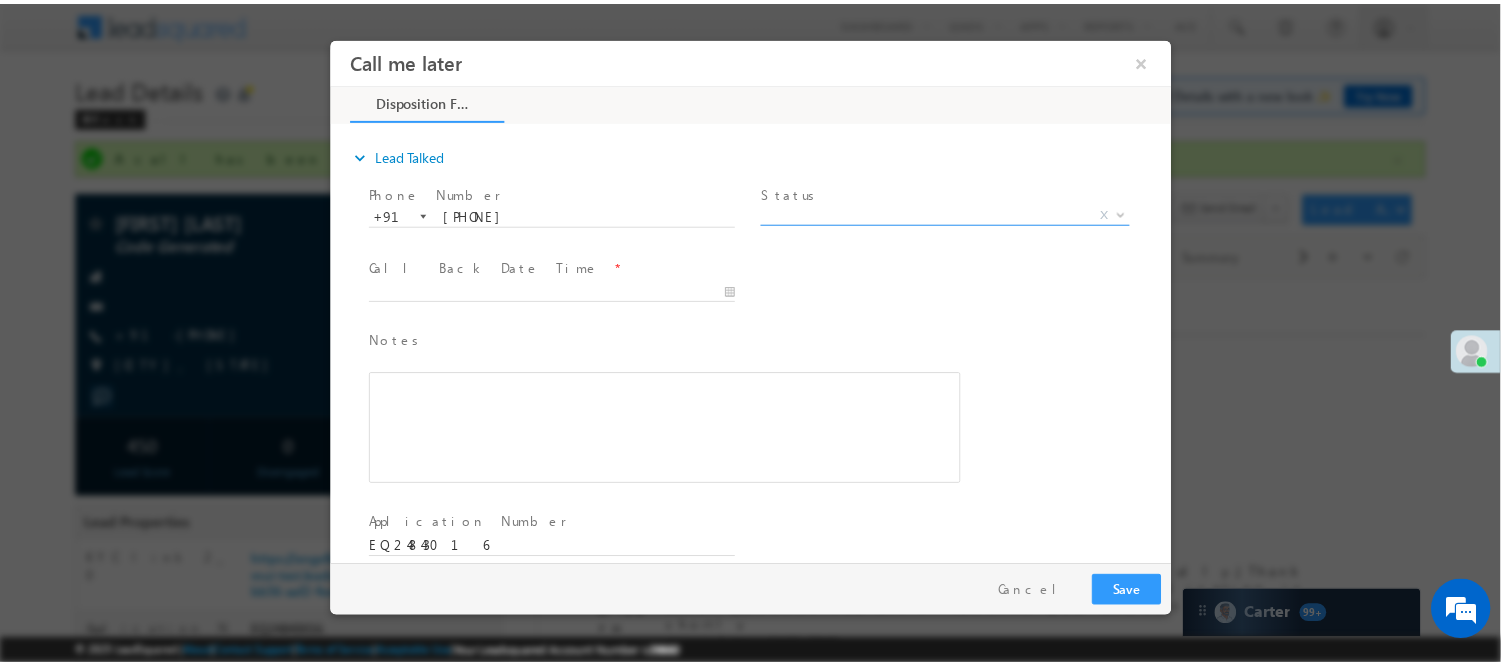 scroll, scrollTop: 0, scrollLeft: 0, axis: both 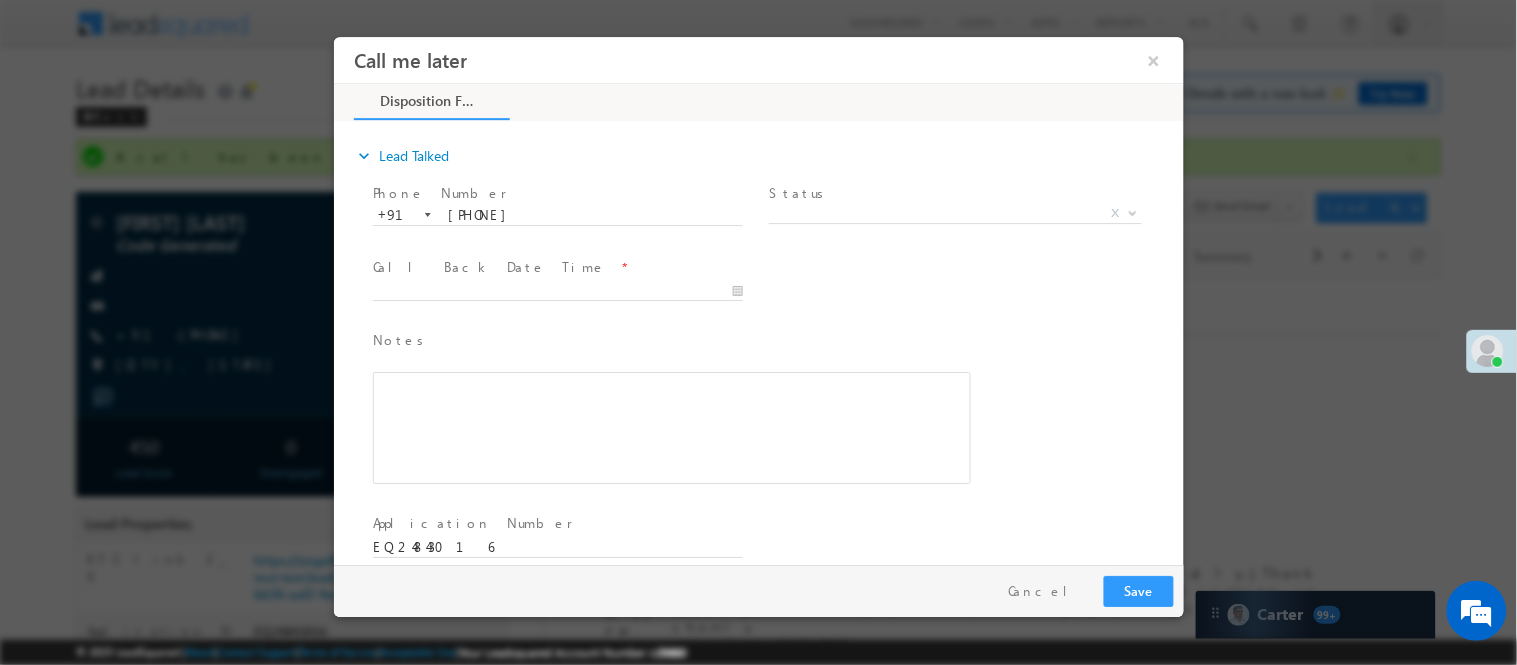 drag, startPoint x: 874, startPoint y: 185, endPoint x: 882, endPoint y: 195, distance: 12.806249 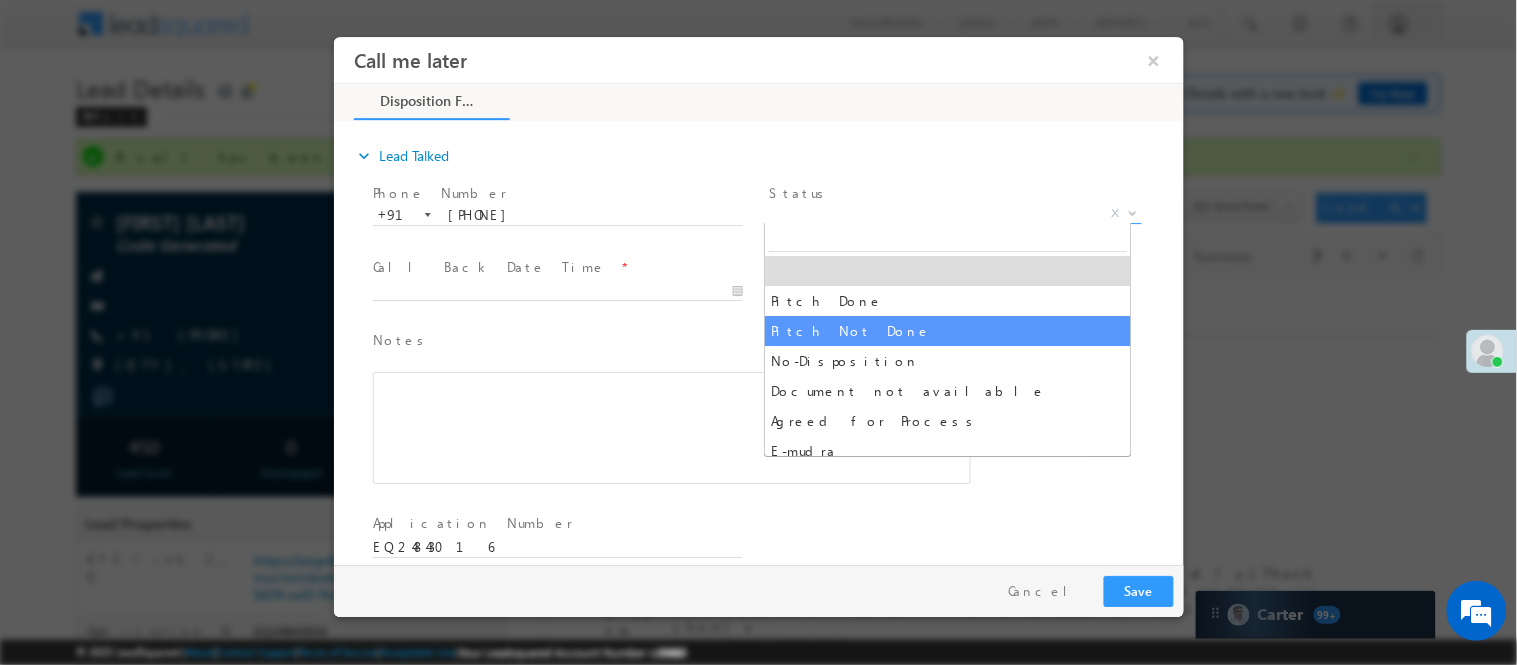 select on "Pitch Not Done" 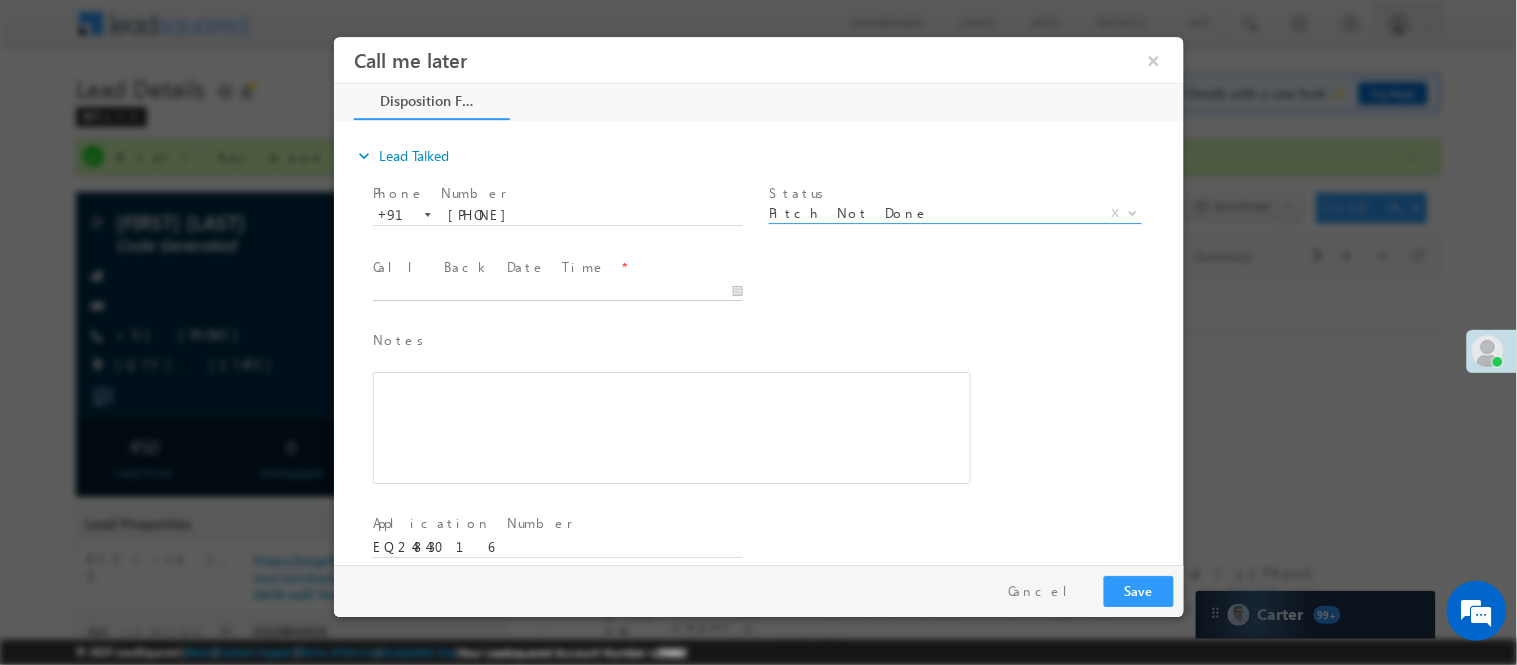 type on "07/13/25 7:54 PM" 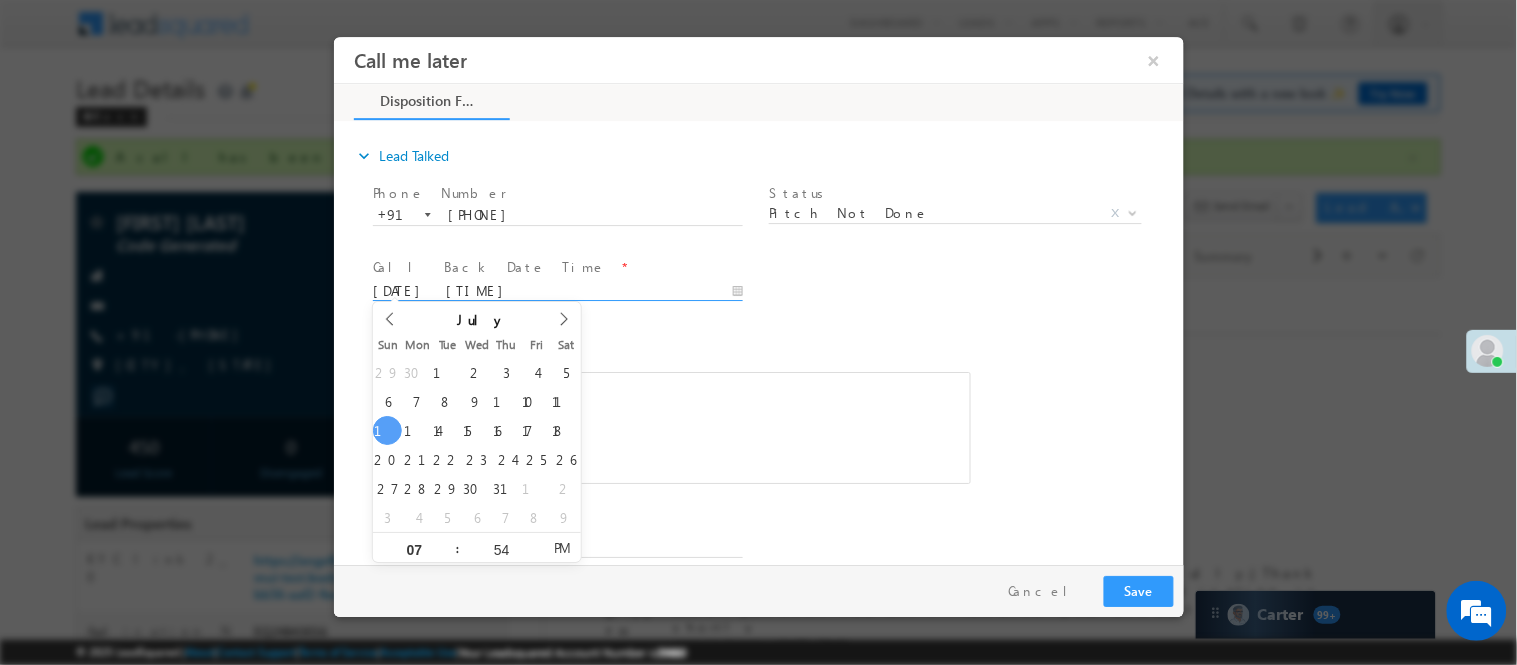 click on "07/13/25 7:54 PM" at bounding box center (557, 291) 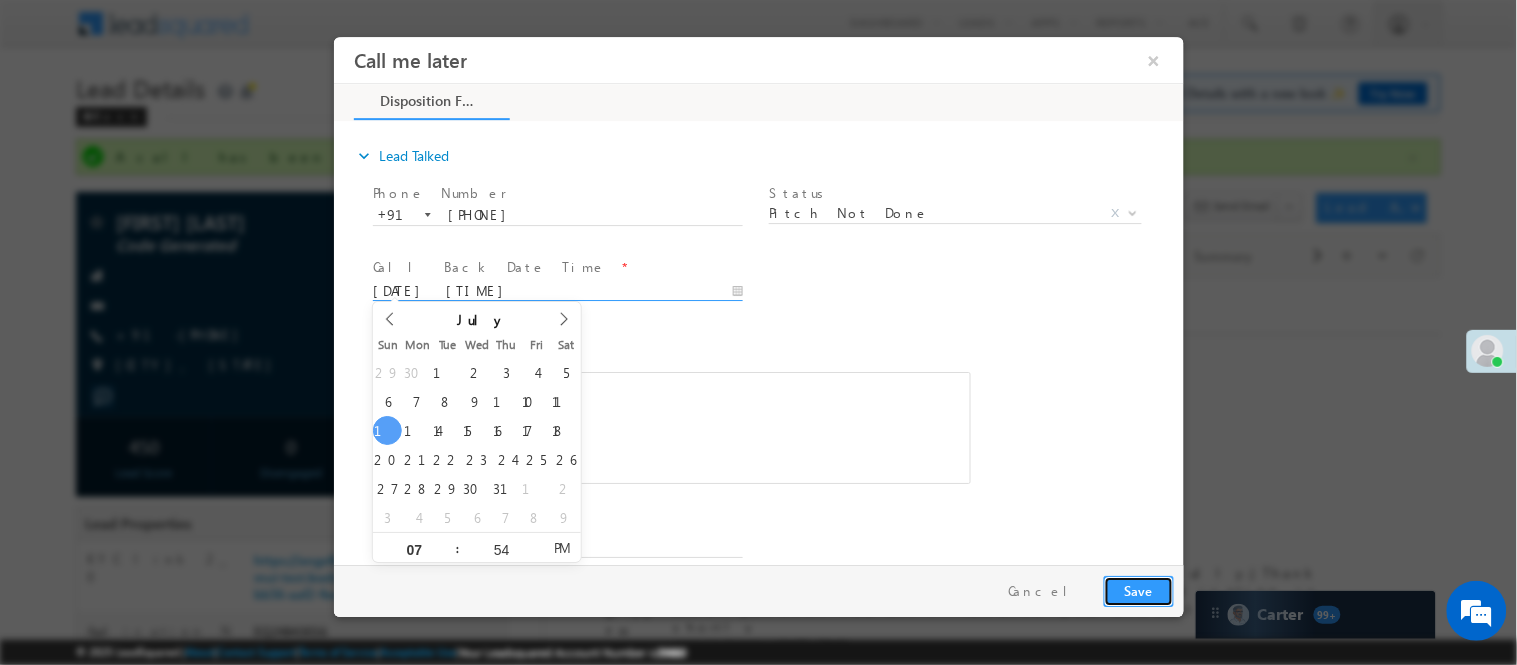 click on "Save" at bounding box center (1138, 590) 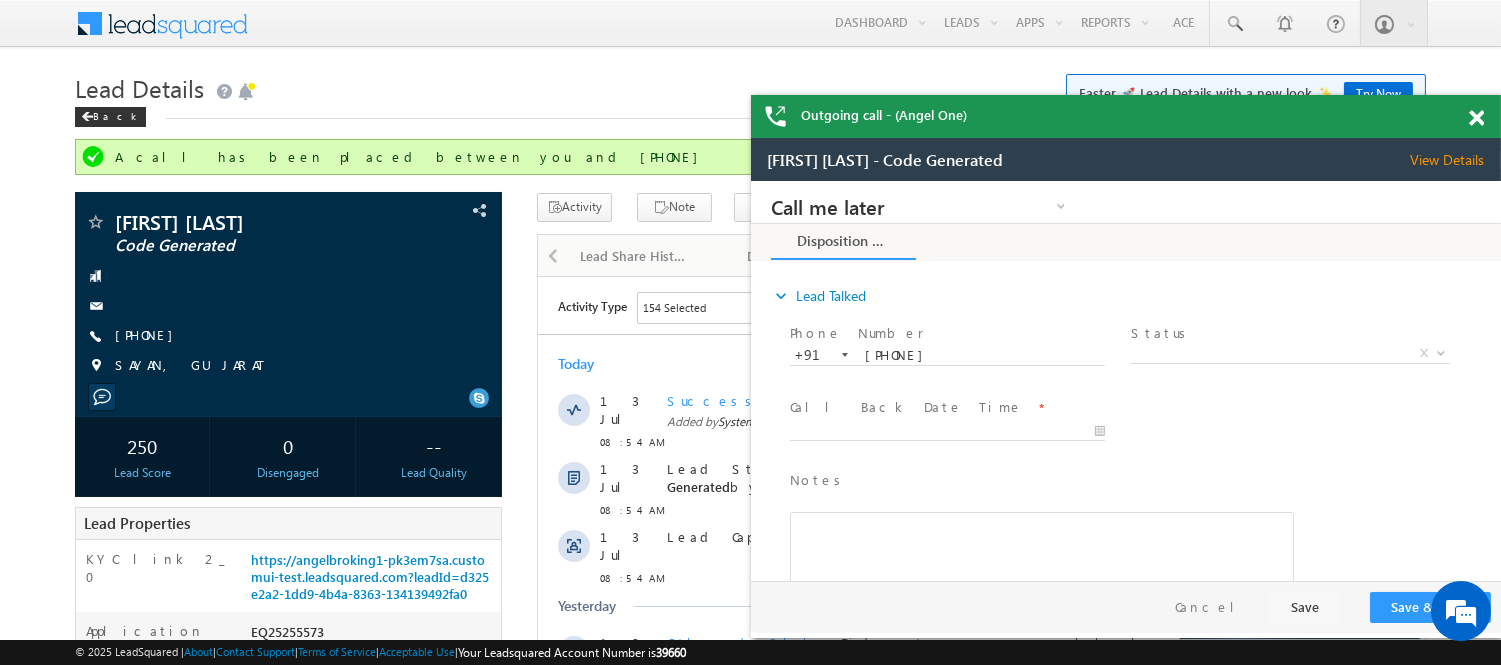 scroll, scrollTop: 0, scrollLeft: 0, axis: both 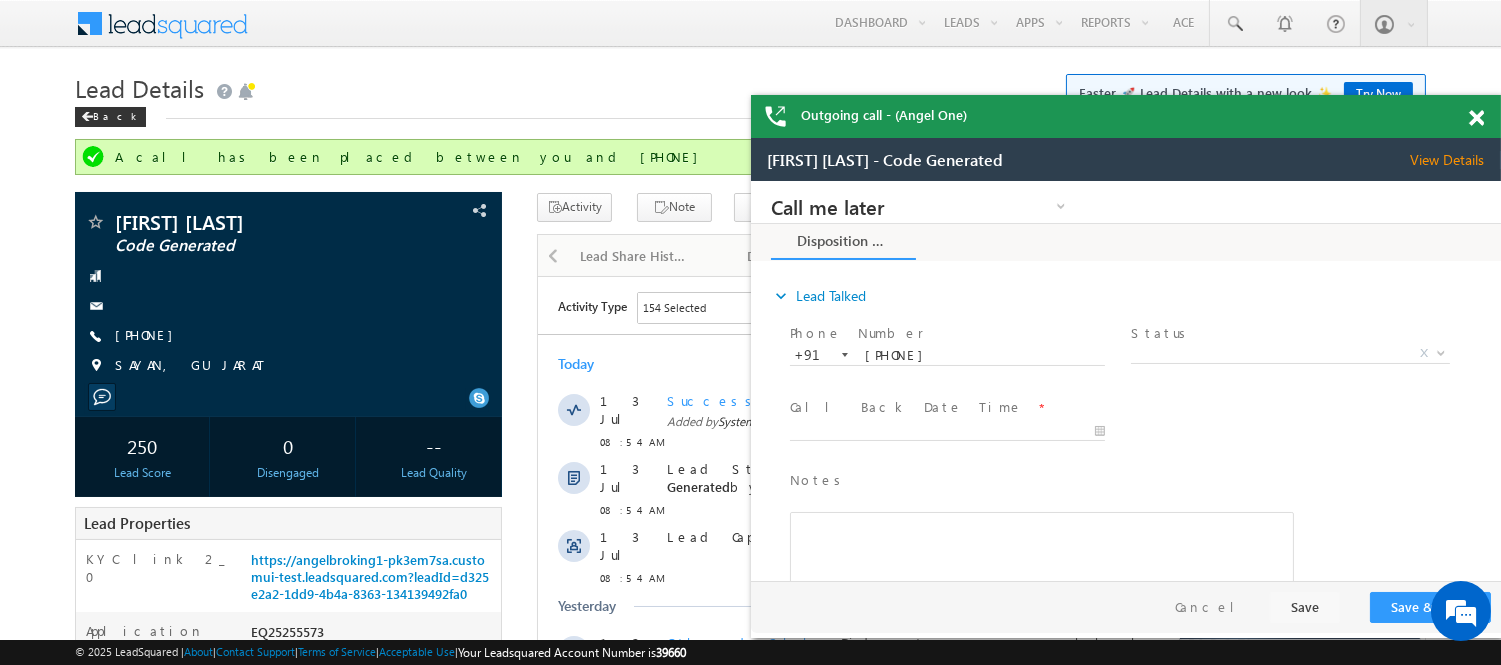 click at bounding box center [1476, 118] 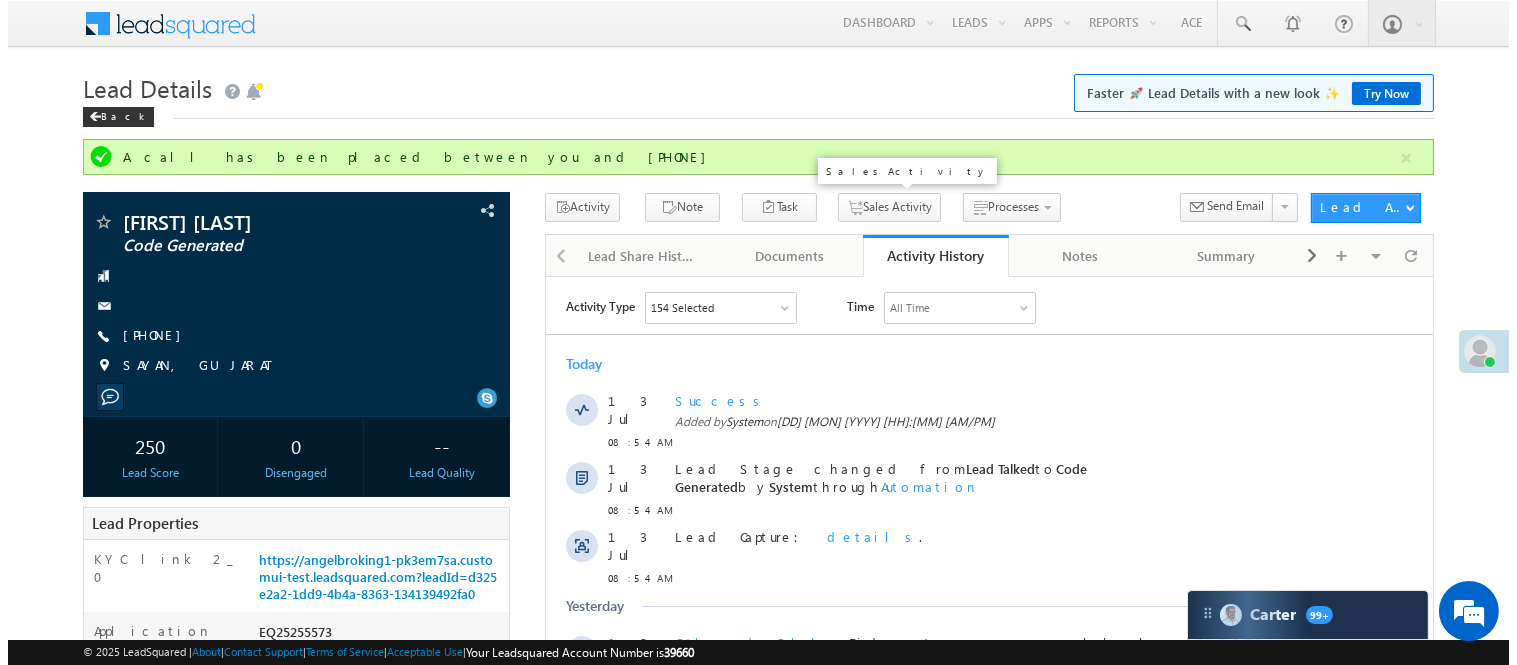 scroll, scrollTop: 111, scrollLeft: 0, axis: vertical 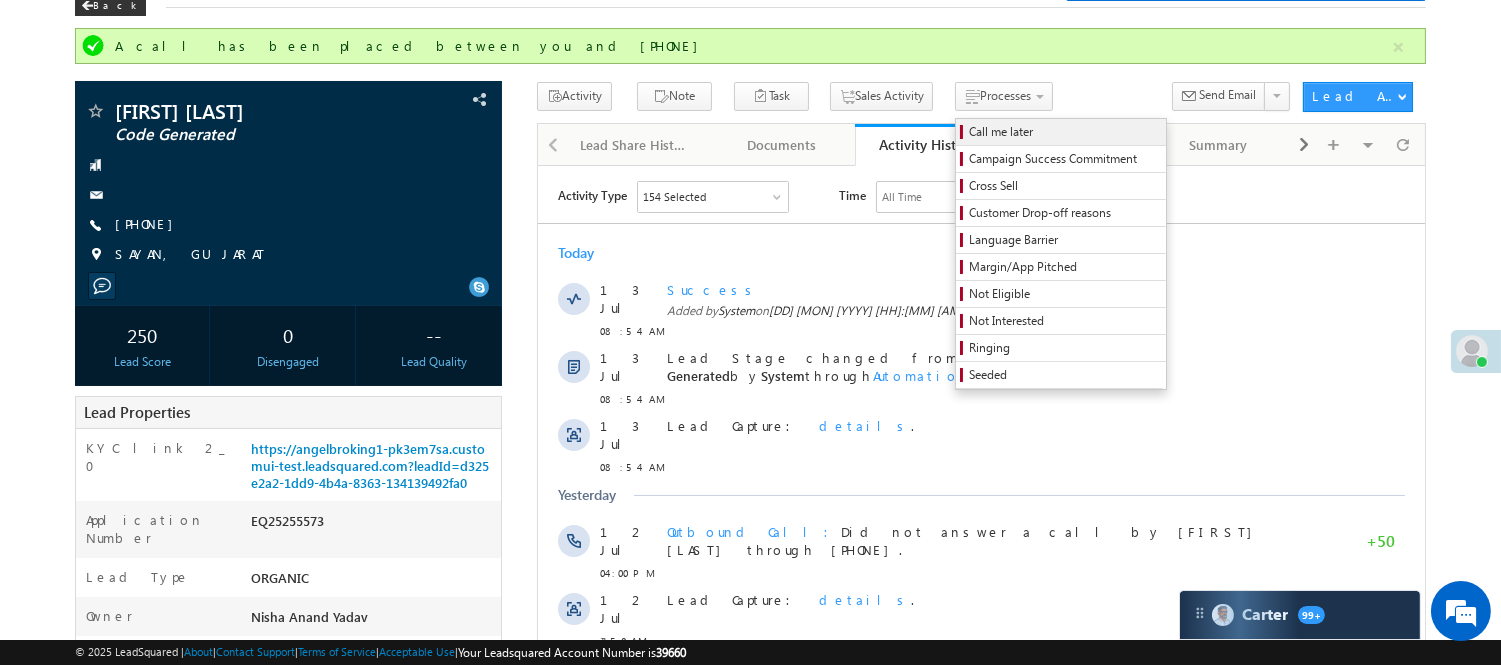 click on "Call me later" at bounding box center (1064, 132) 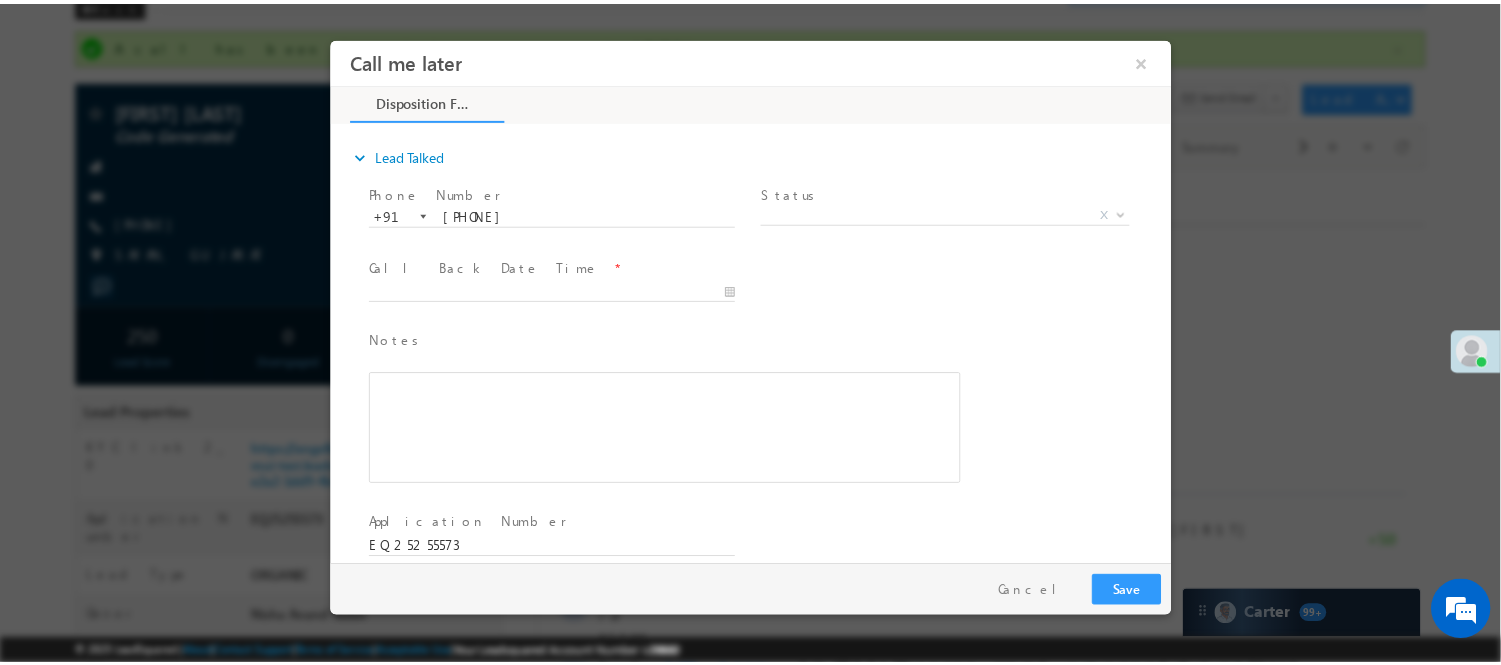 scroll, scrollTop: 0, scrollLeft: 0, axis: both 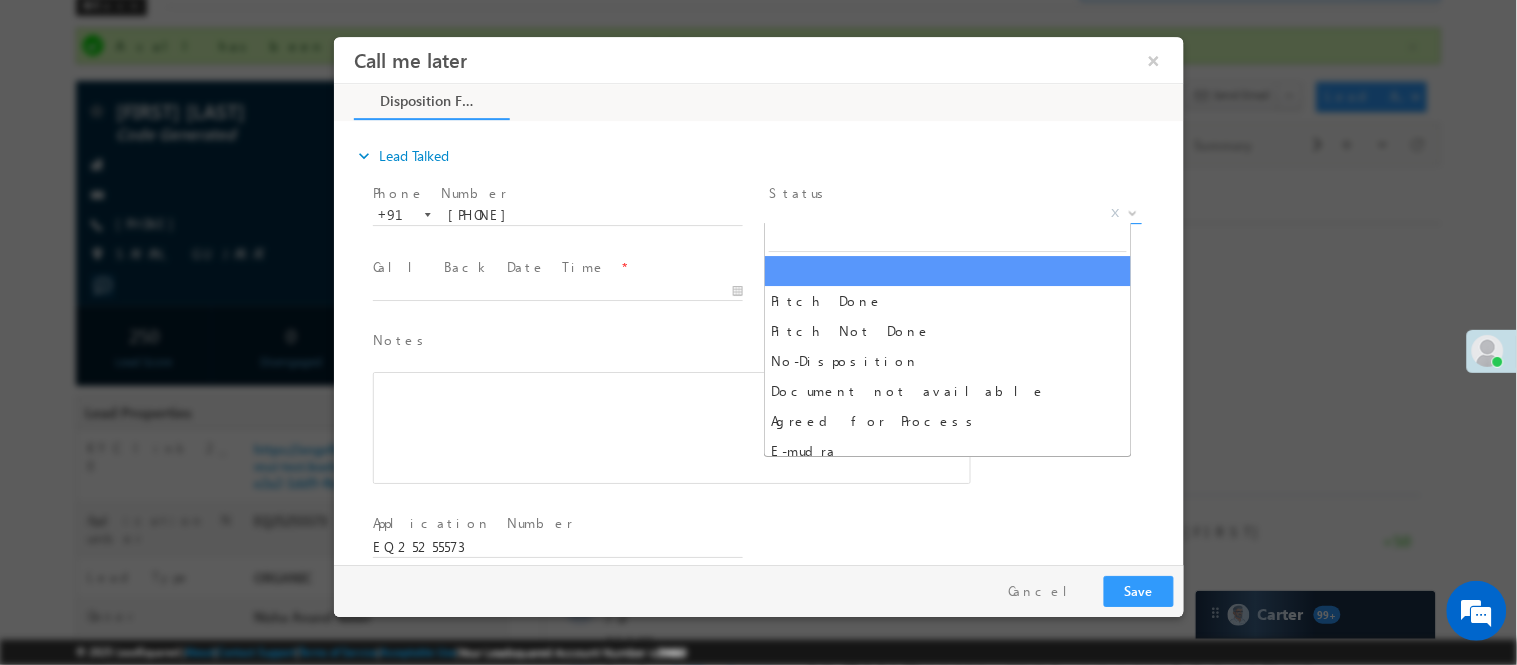 click on "X" at bounding box center [954, 213] 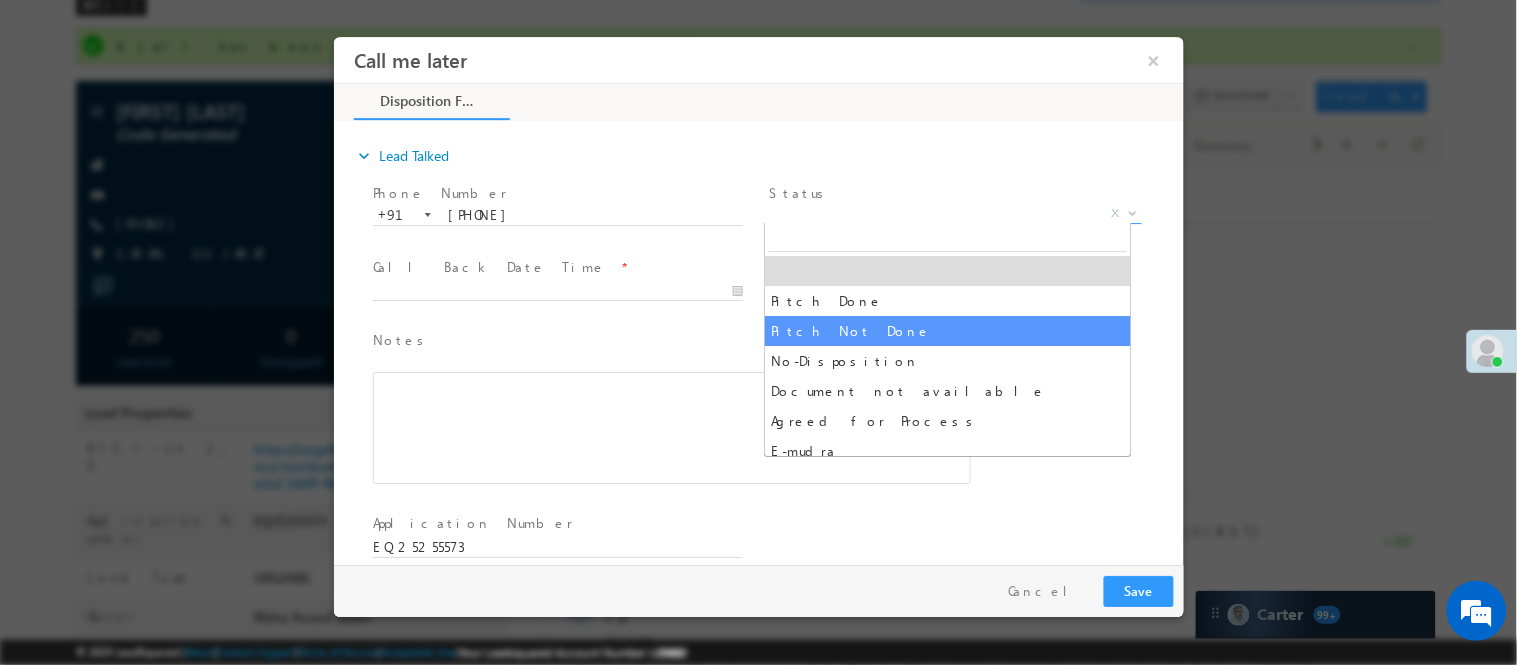select on "Pitch Not Done" 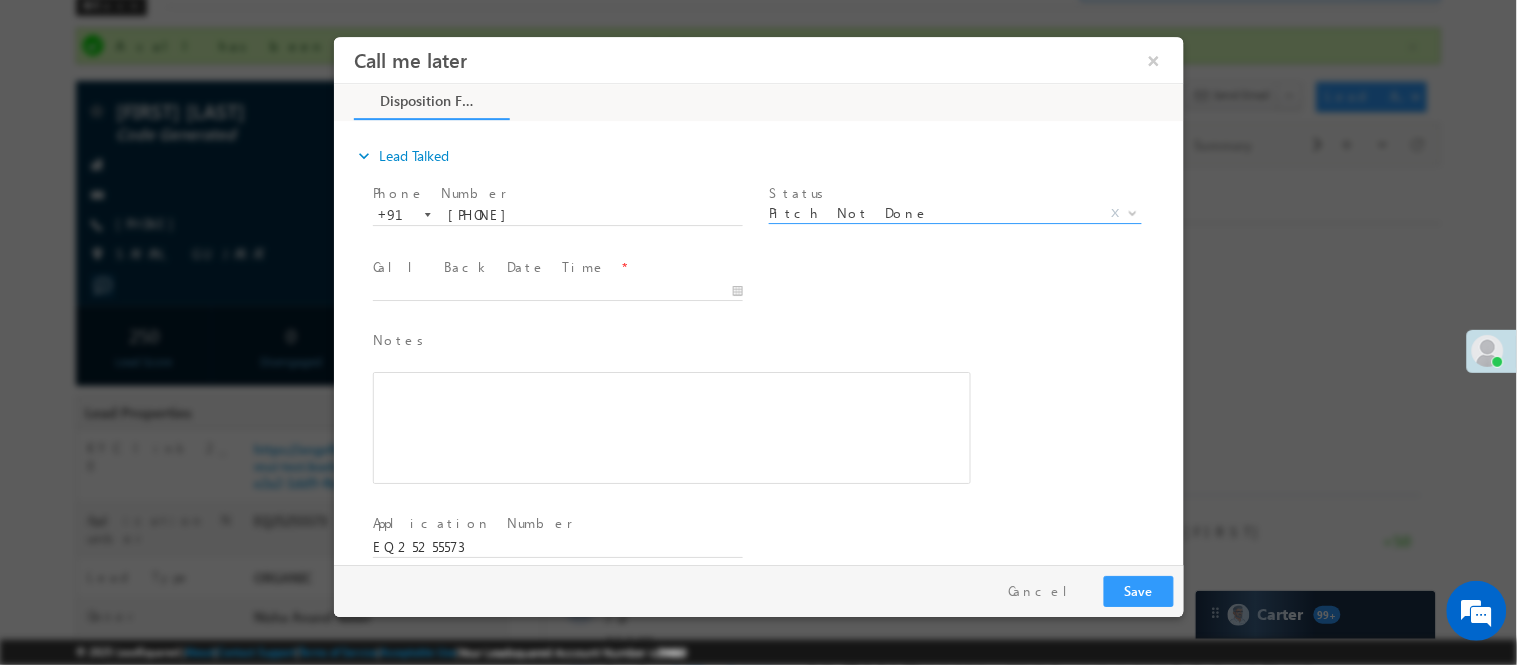 click at bounding box center (556, 310) 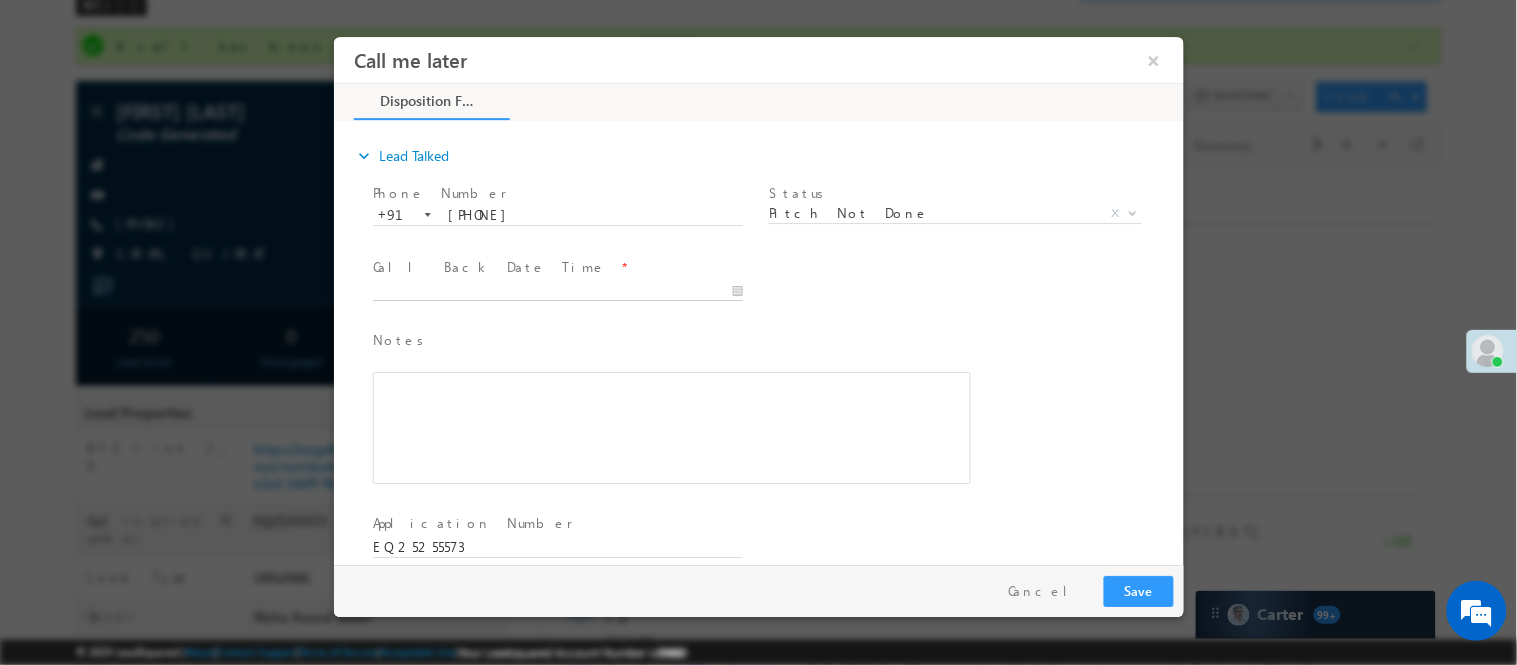 type on "07/13/25 7:59 PM" 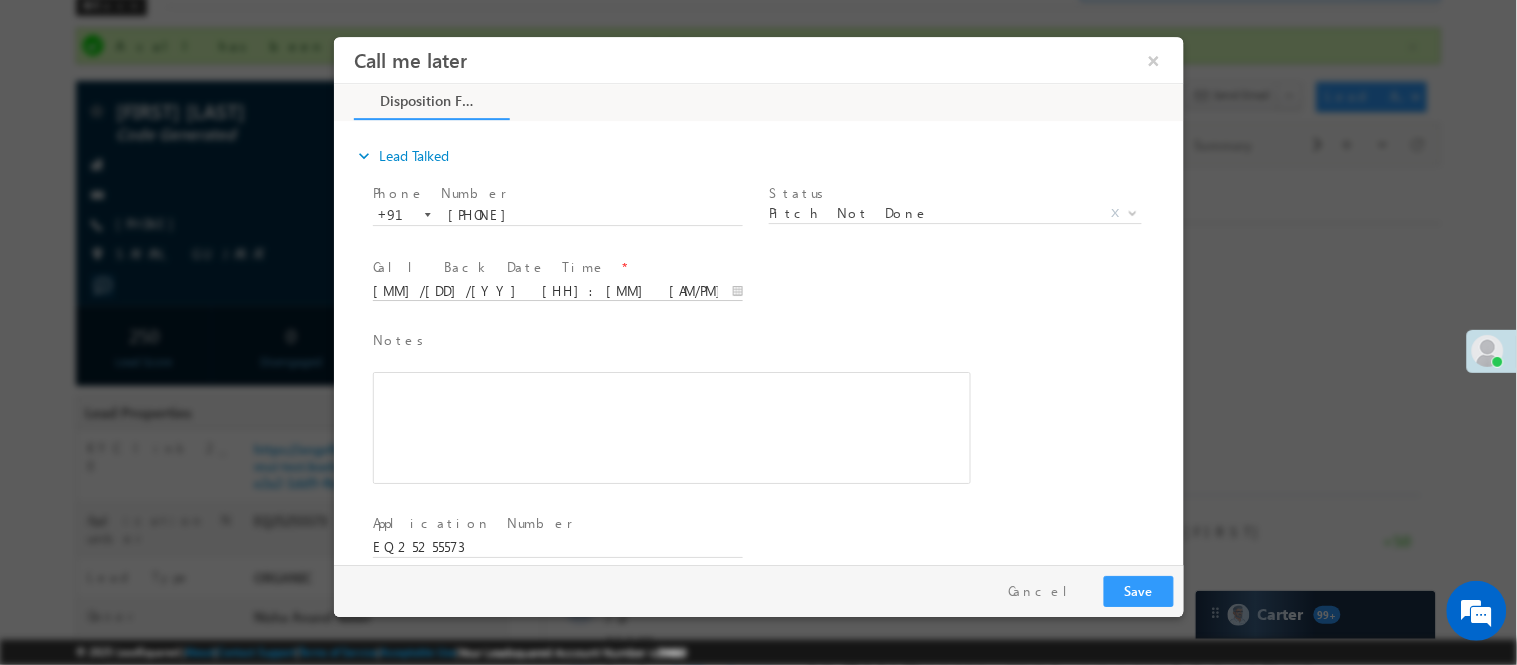 click on "07/13/25 7:59 PM" at bounding box center [557, 291] 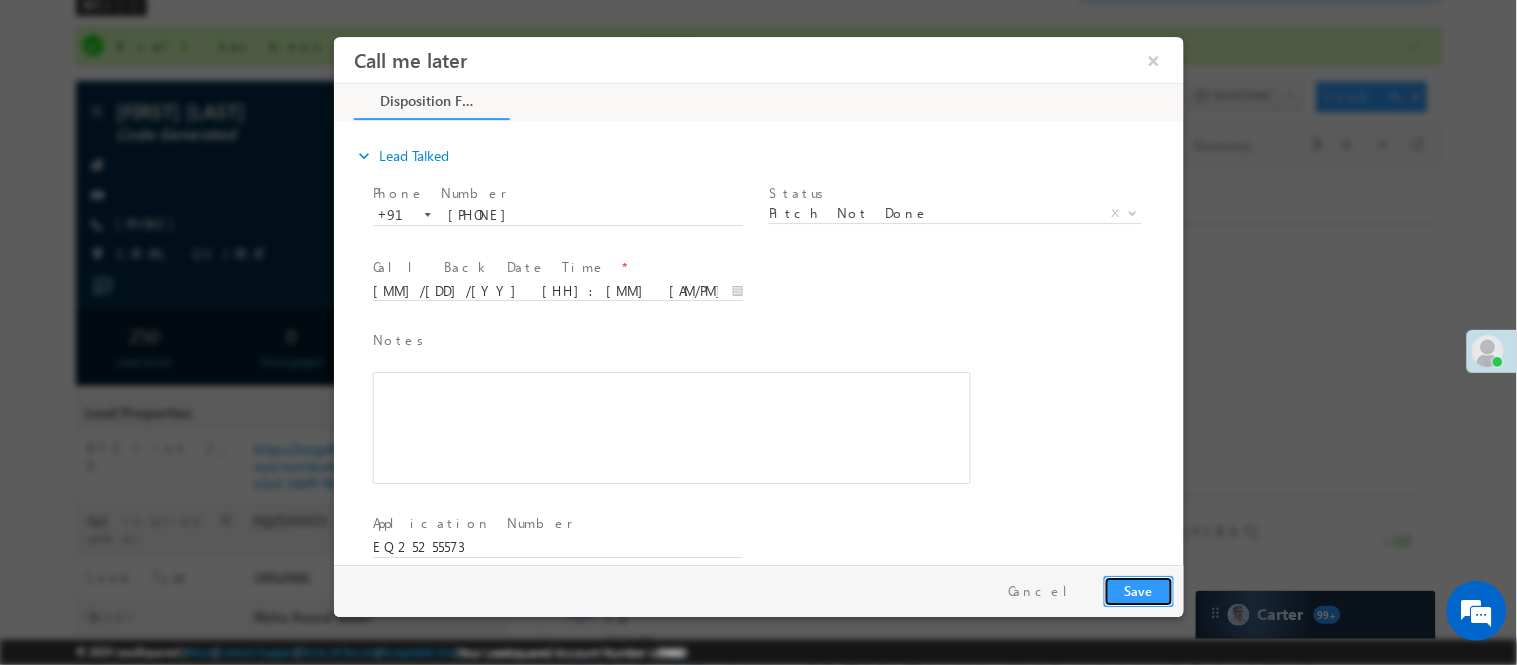 click on "Save" at bounding box center (1138, 590) 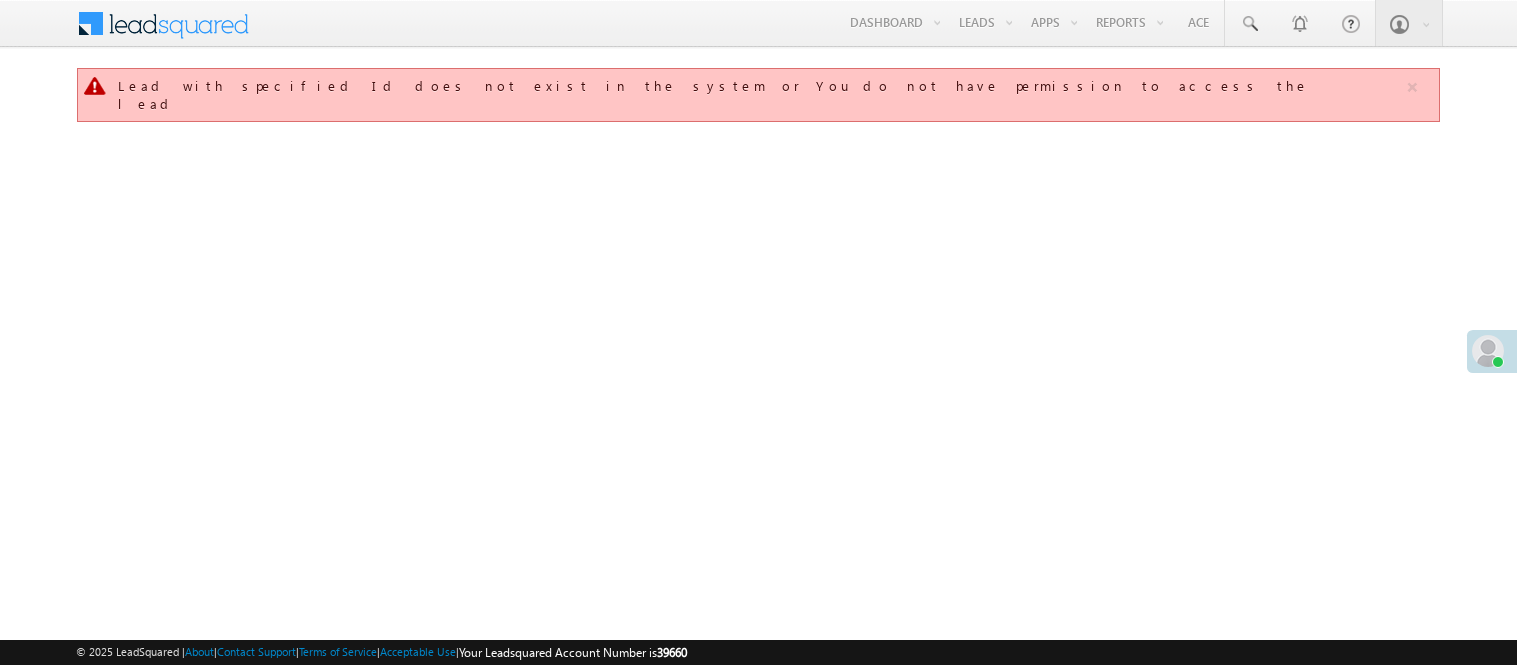scroll, scrollTop: 0, scrollLeft: 0, axis: both 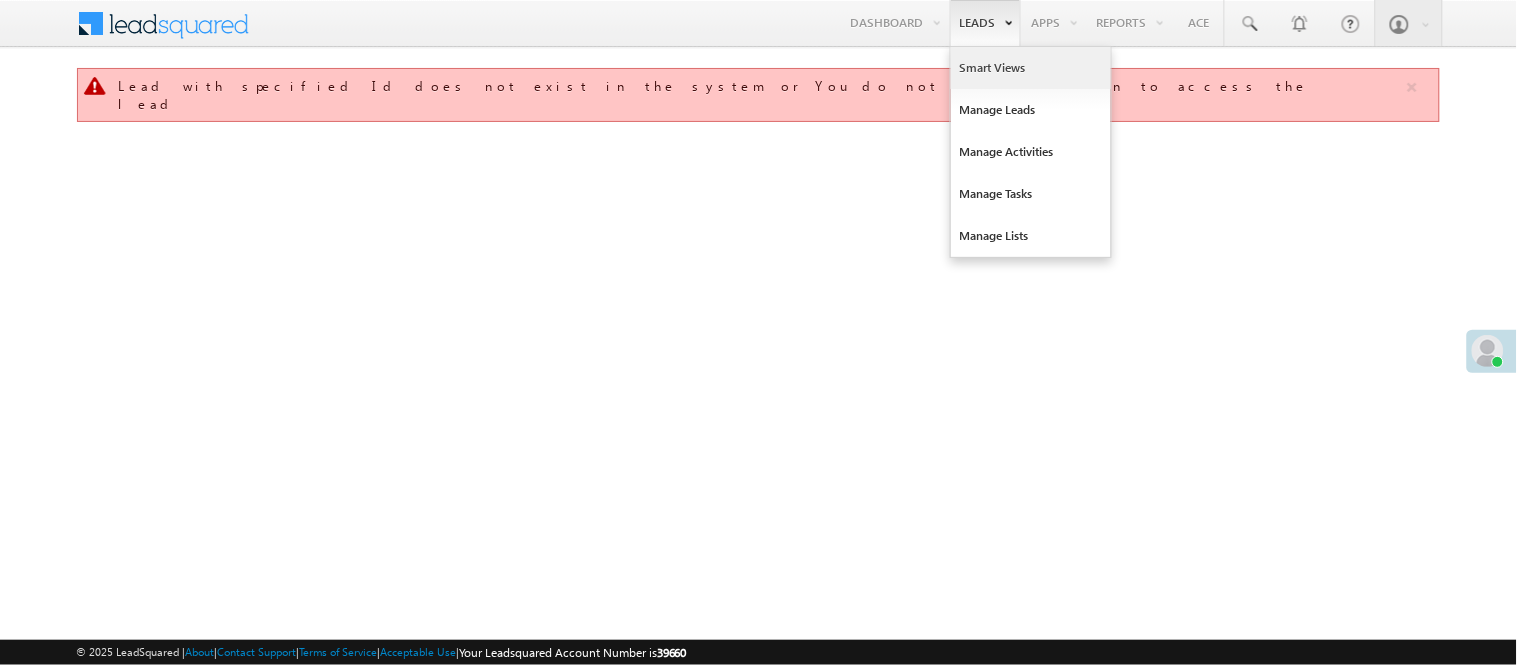 drag, startPoint x: 0, startPoint y: 0, endPoint x: 993, endPoint y: 71, distance: 995.53503 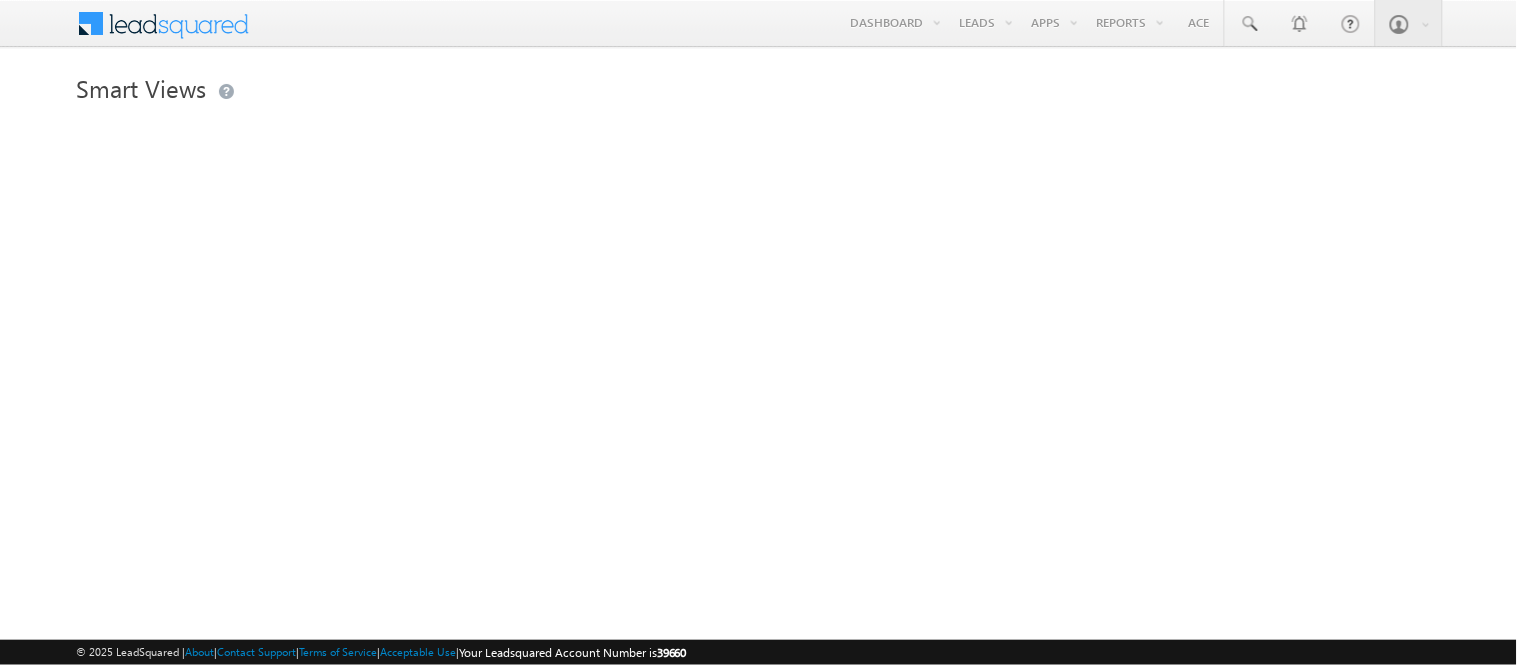 scroll, scrollTop: 0, scrollLeft: 0, axis: both 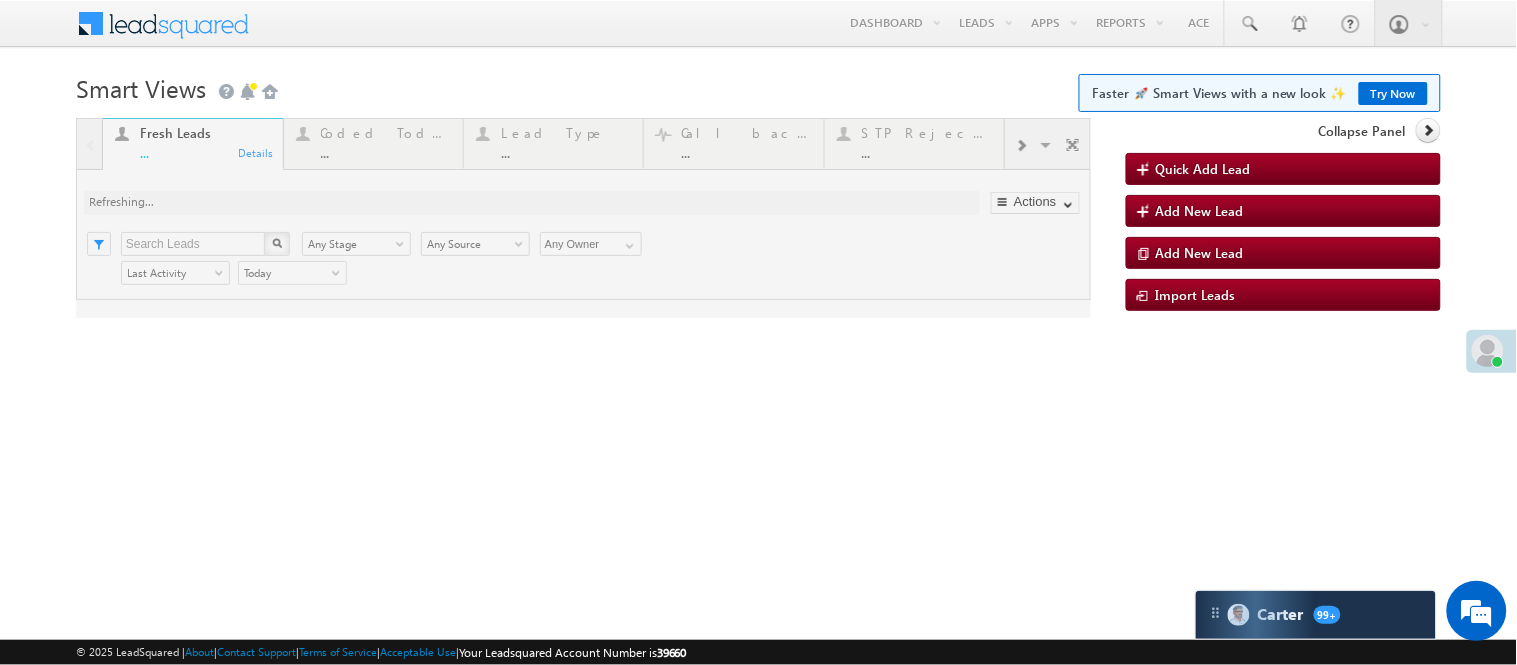 click at bounding box center [583, 218] 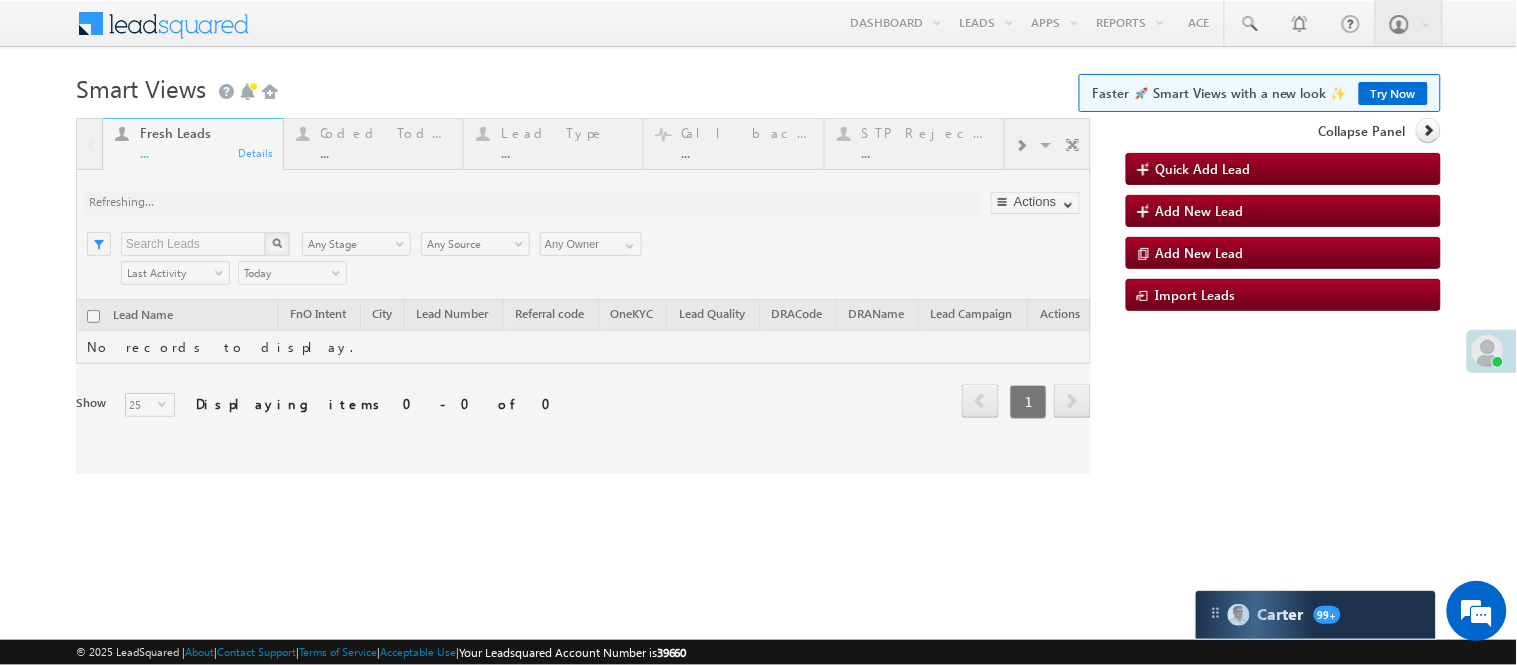drag, startPoint x: 365, startPoint y: 133, endPoint x: 445, endPoint y: 48, distance: 116.72617 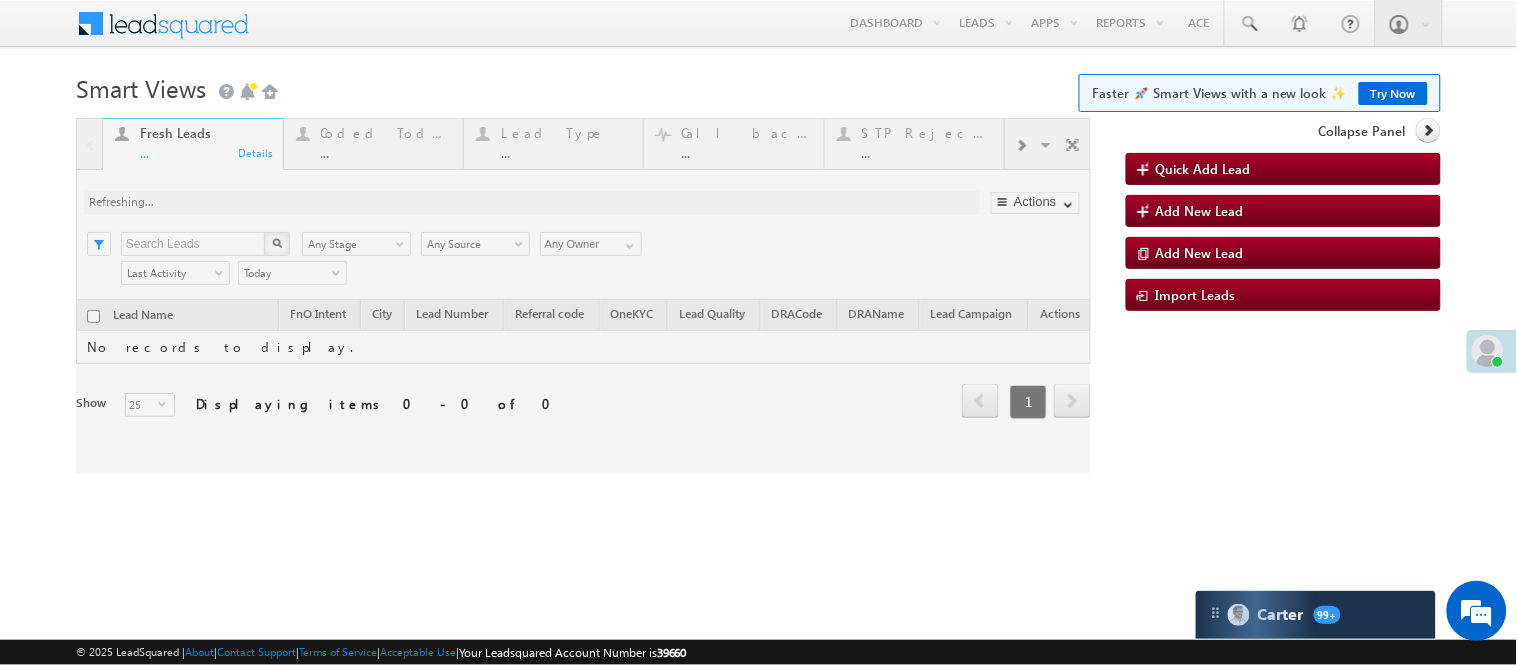 click at bounding box center (583, 296) 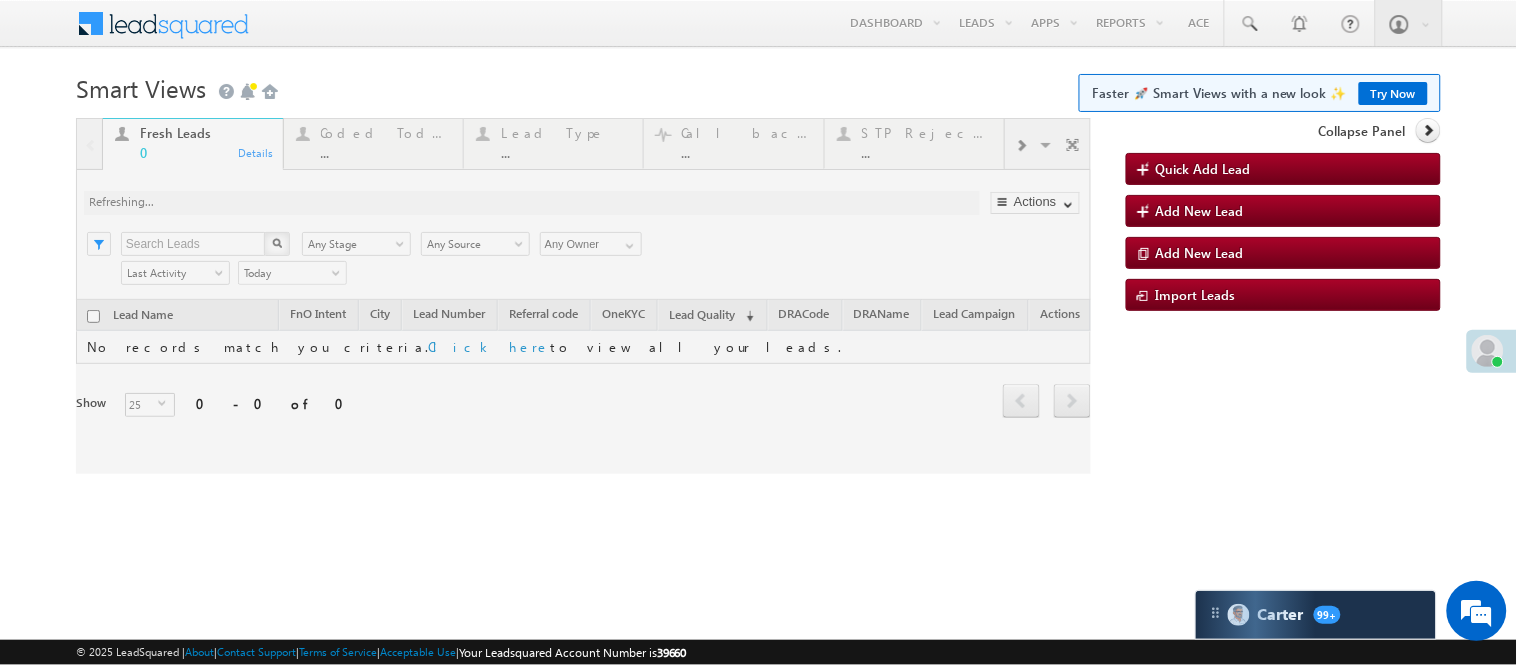 click on "Menu
Nisha Anand Yadav
Nisha .Yada v@ang elbro king. com
Angel Broki" at bounding box center (758, 24) 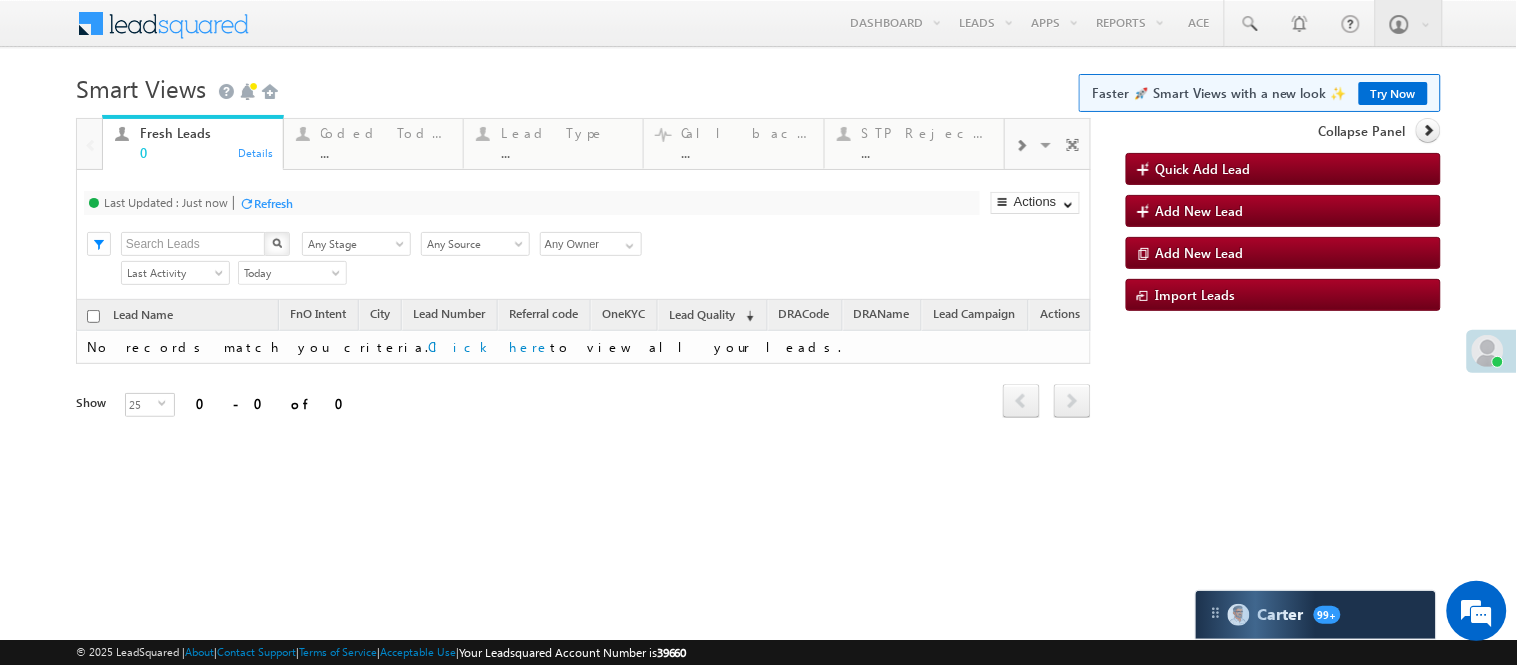 click on "Smart Views Getting Started Faster 🚀 Smart Views with a new look ✨ Try Now" at bounding box center (758, 86) 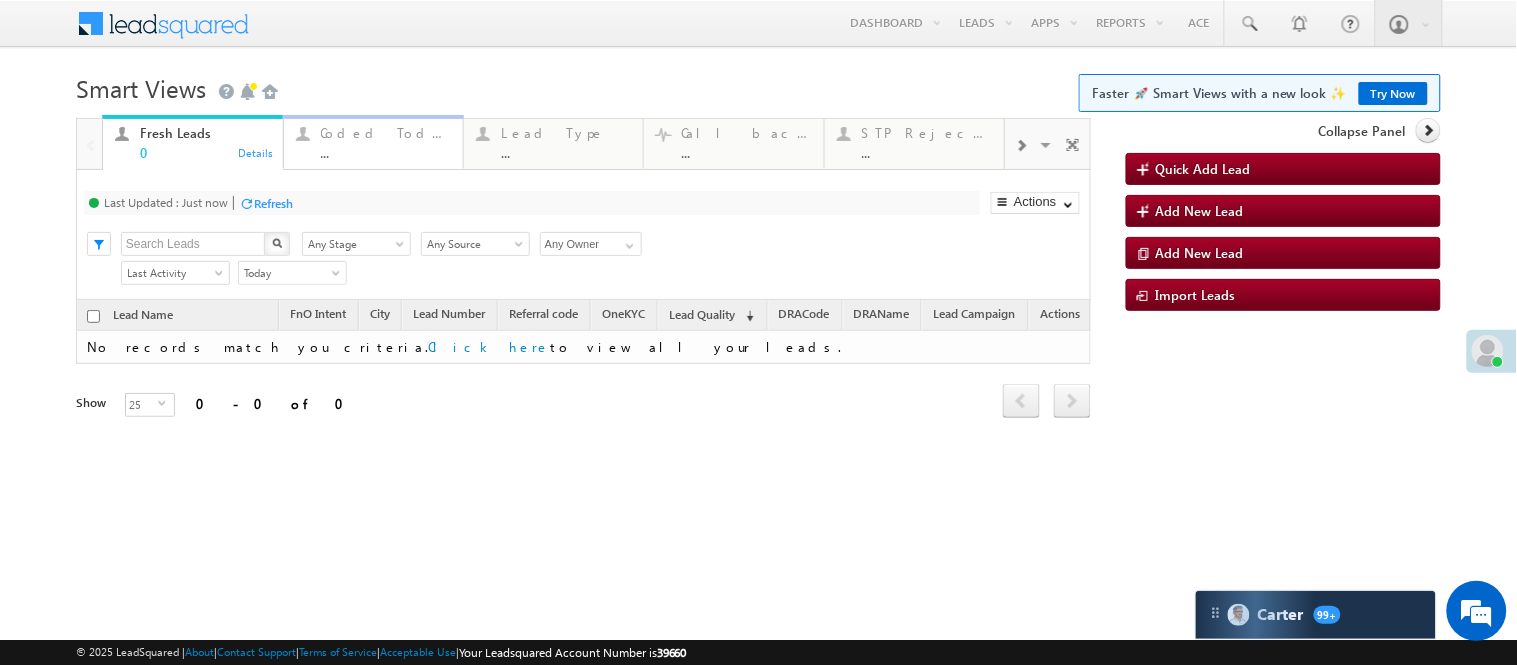 click on "..." at bounding box center (386, 152) 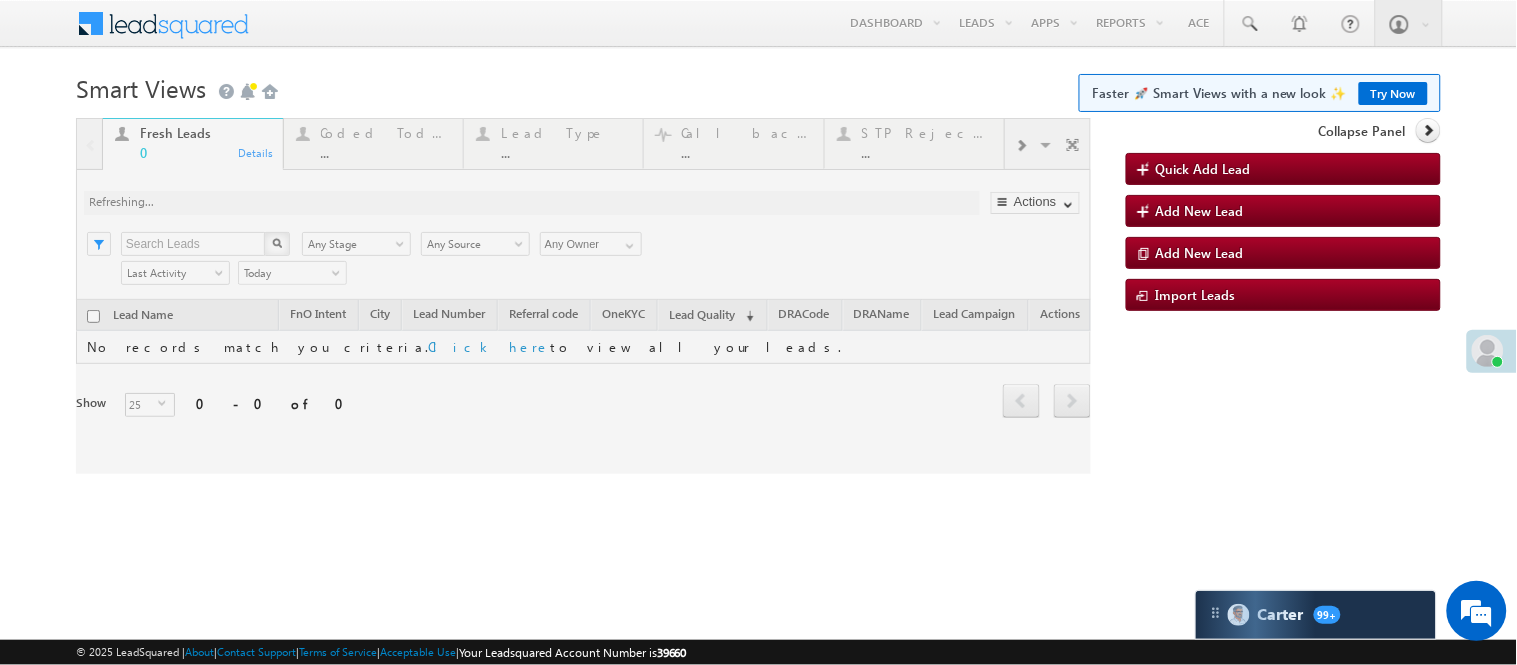 scroll, scrollTop: 0, scrollLeft: 0, axis: both 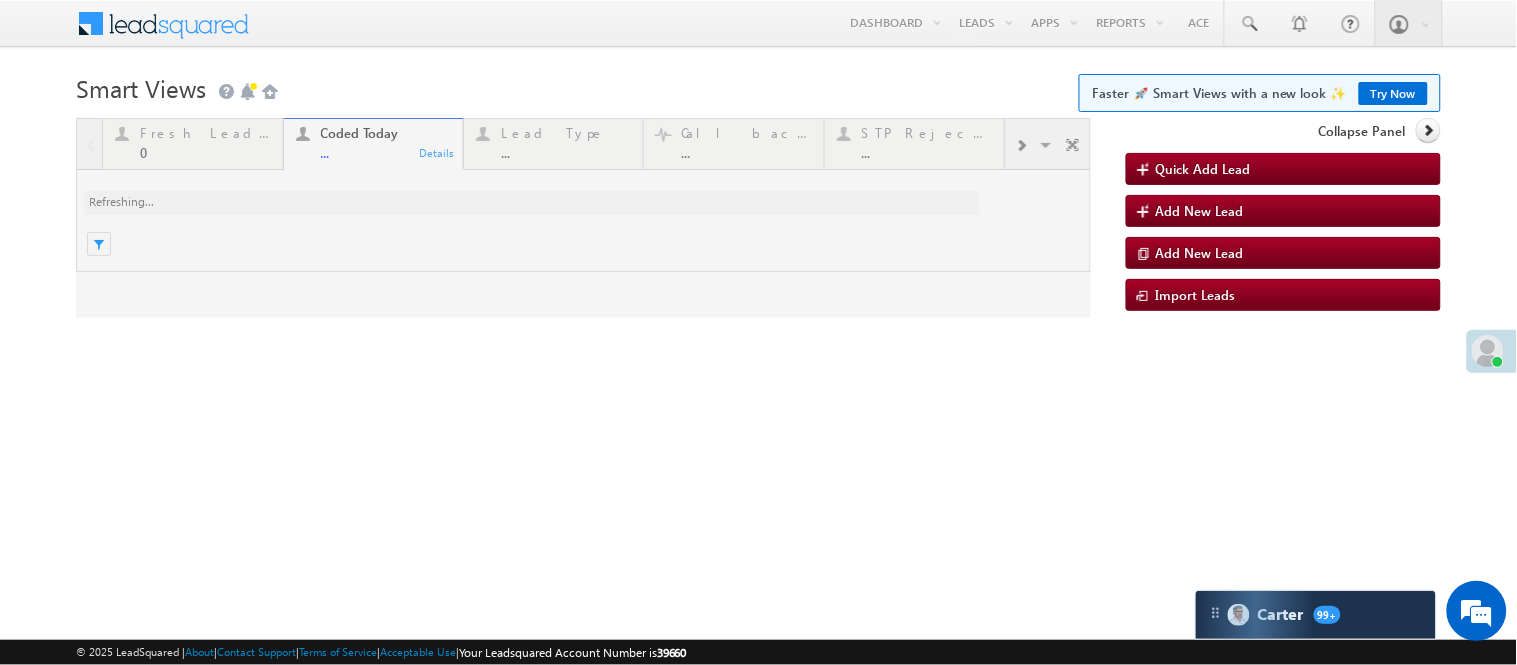 click on "Smart Views Getting Started Faster 🚀 Smart Views with a new look ✨ Try Now" at bounding box center (758, 86) 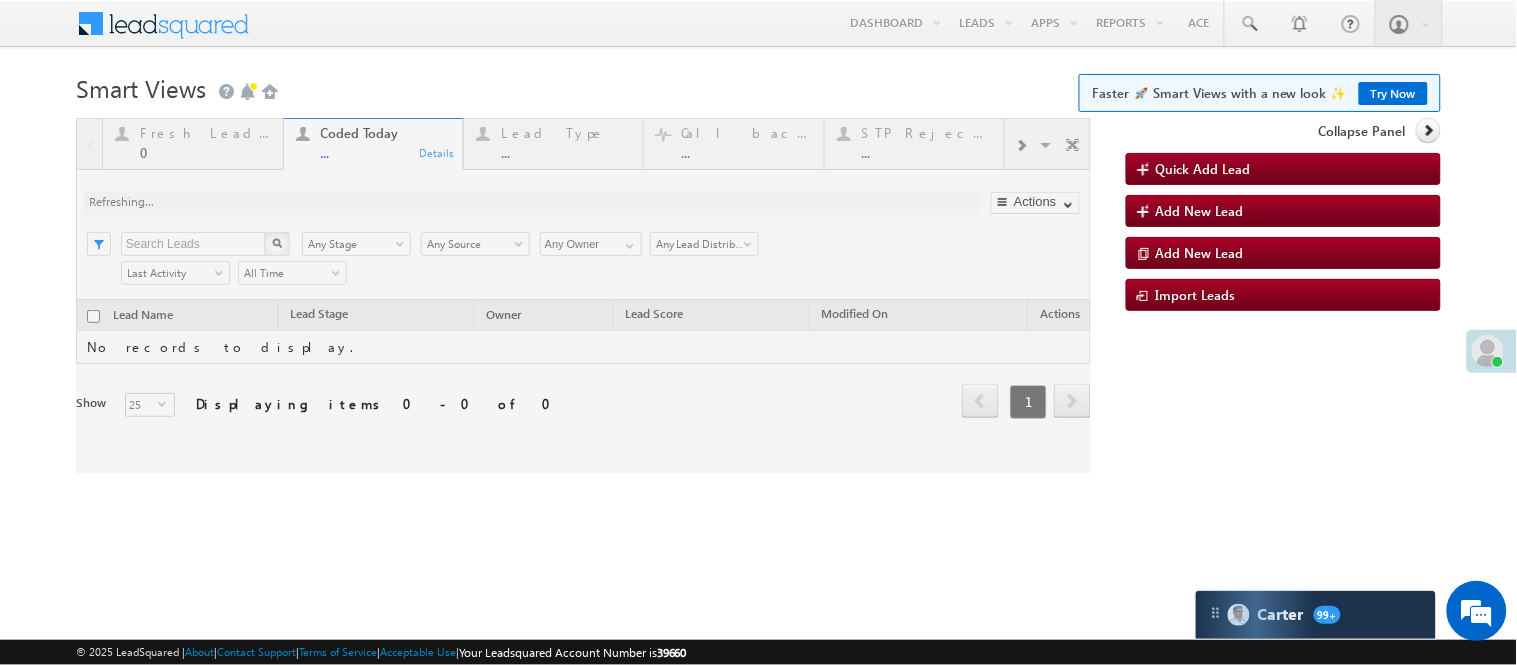 click on "Smart Views Getting Started Faster 🚀 Smart Views with a new look ✨ Try Now" at bounding box center (758, 86) 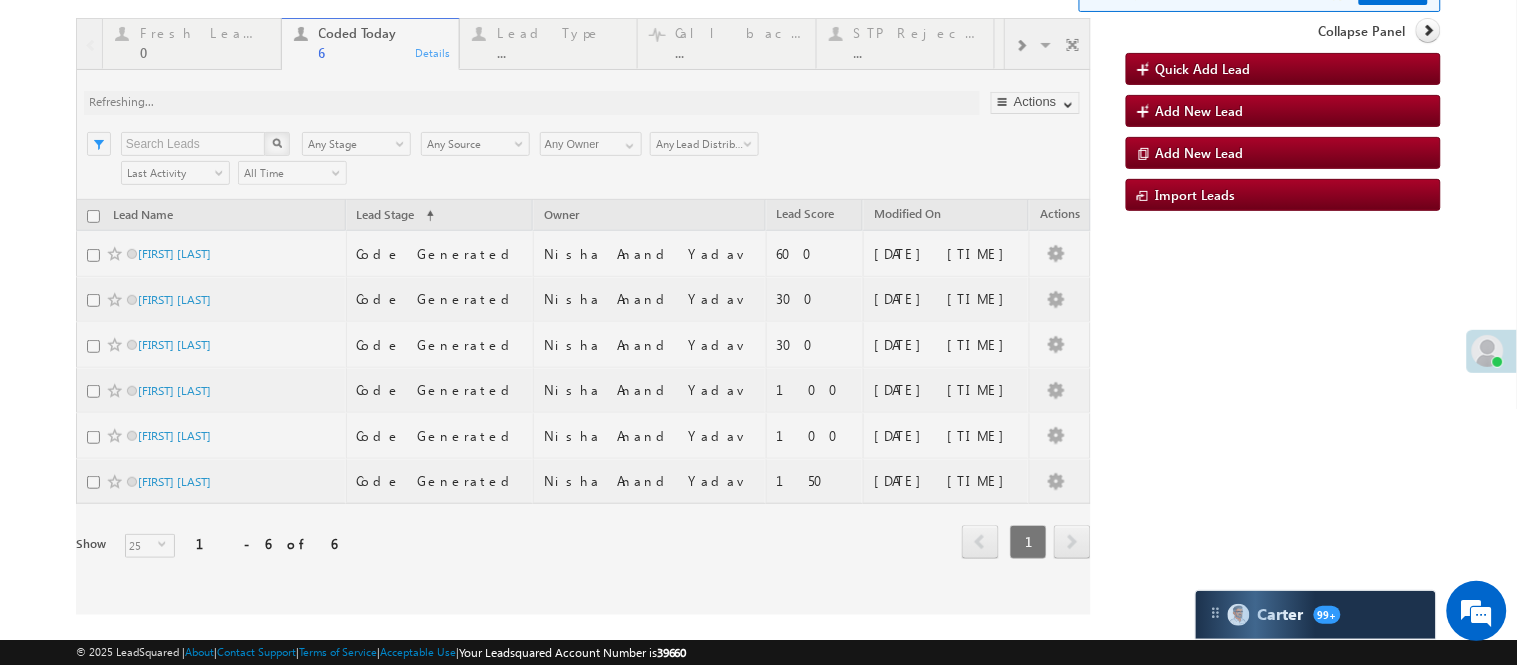 scroll, scrollTop: 0, scrollLeft: 0, axis: both 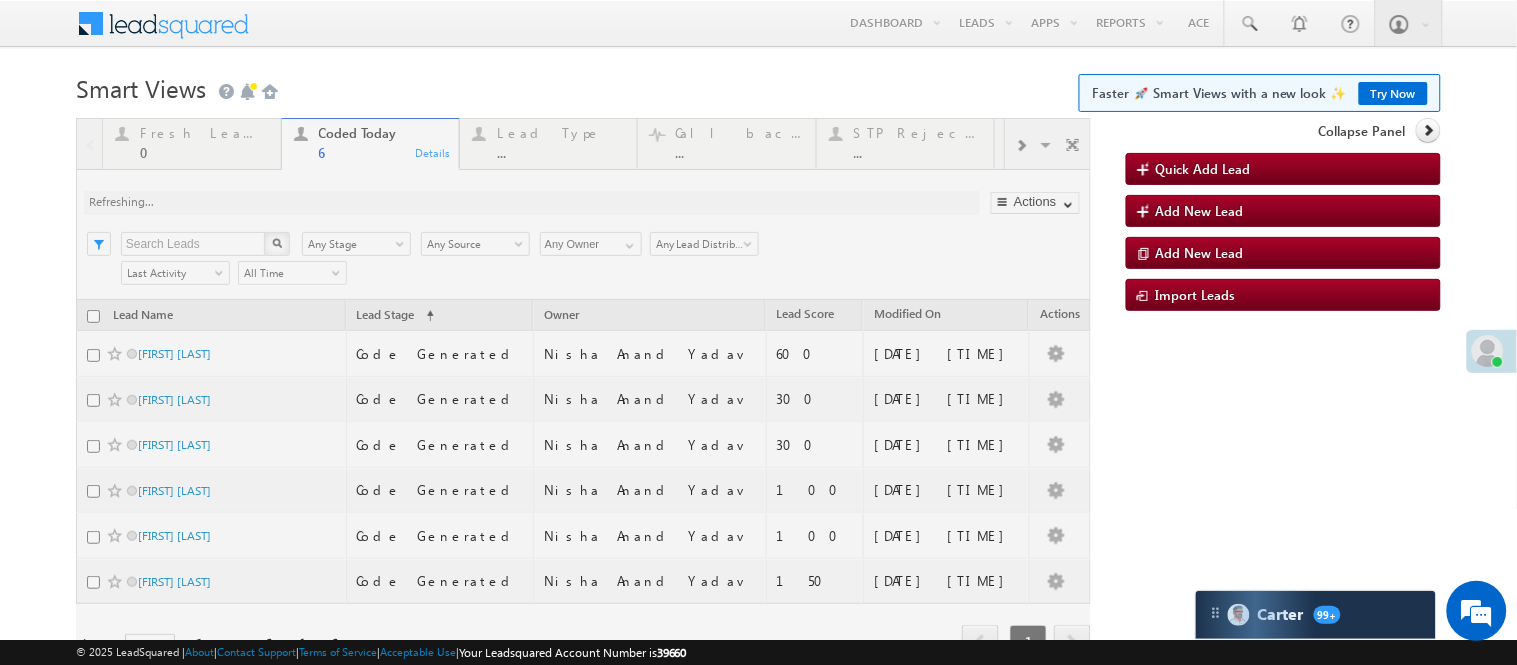 click on "Menu
Nisha Anand Yadav
Nisha .Yada v@ang elbro king. com
Angel Broki" at bounding box center [758, 24] 